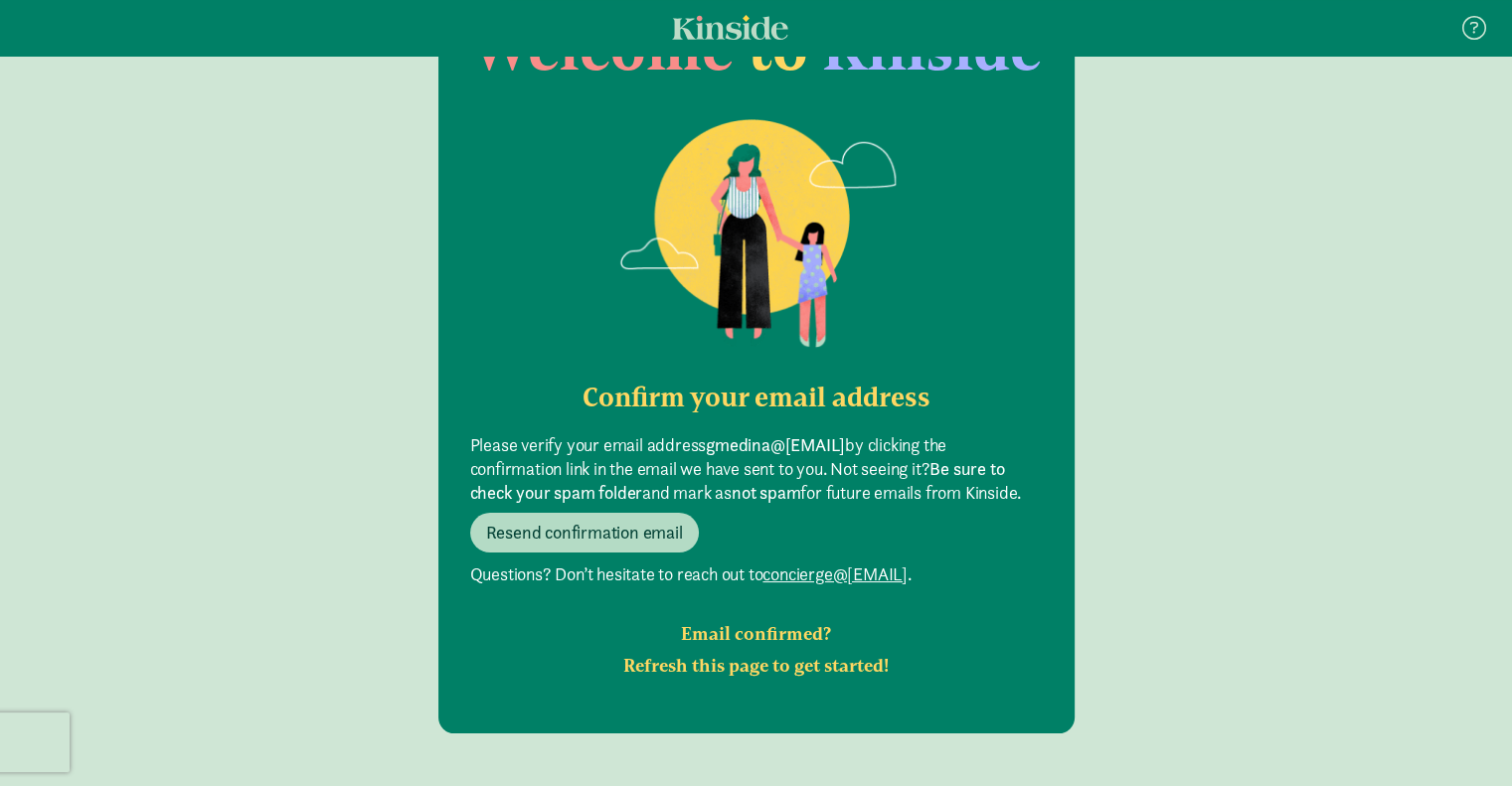 scroll, scrollTop: 115, scrollLeft: 0, axis: vertical 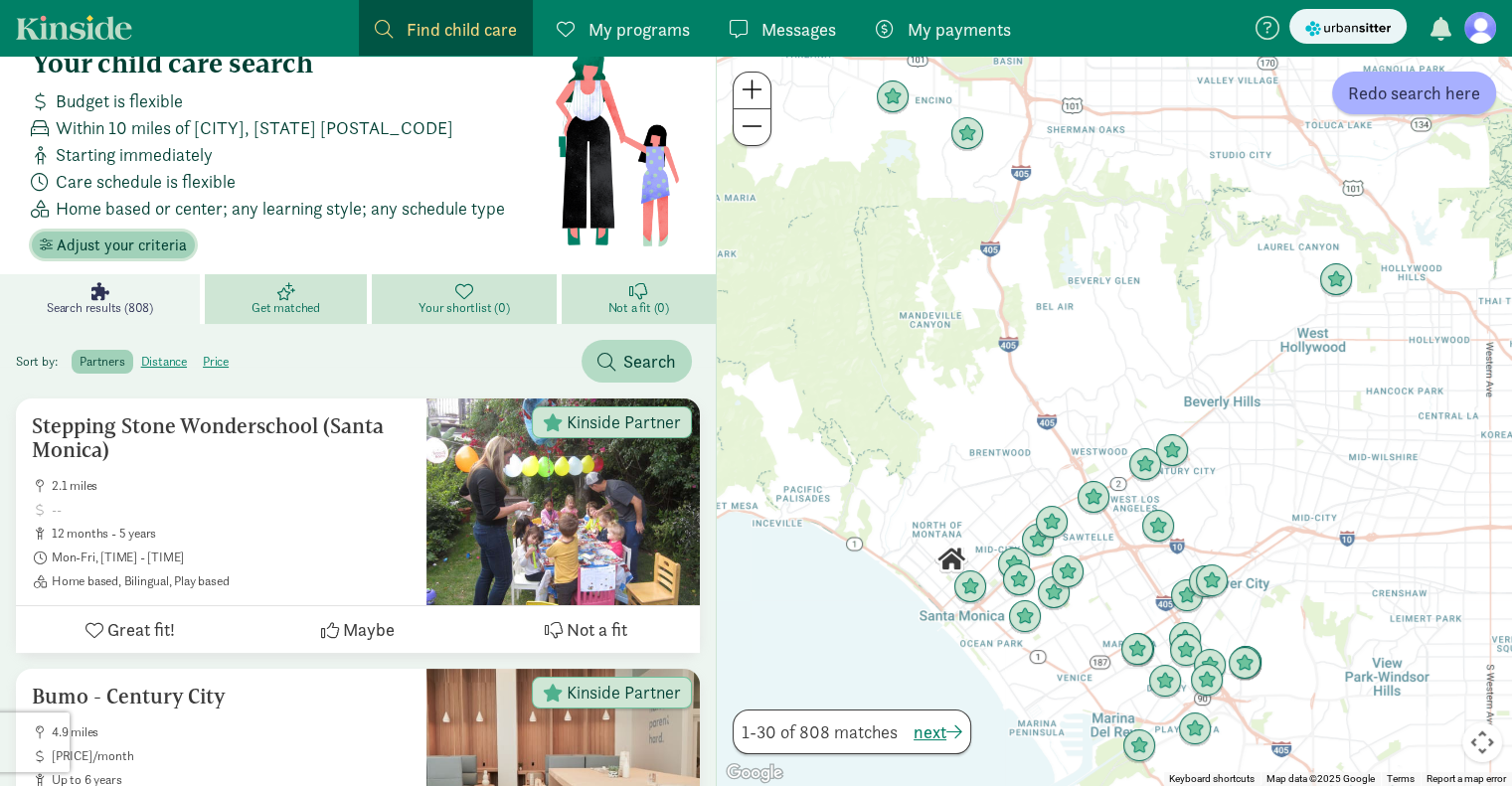 click on "Adjust your criteria" at bounding box center [121, 245] 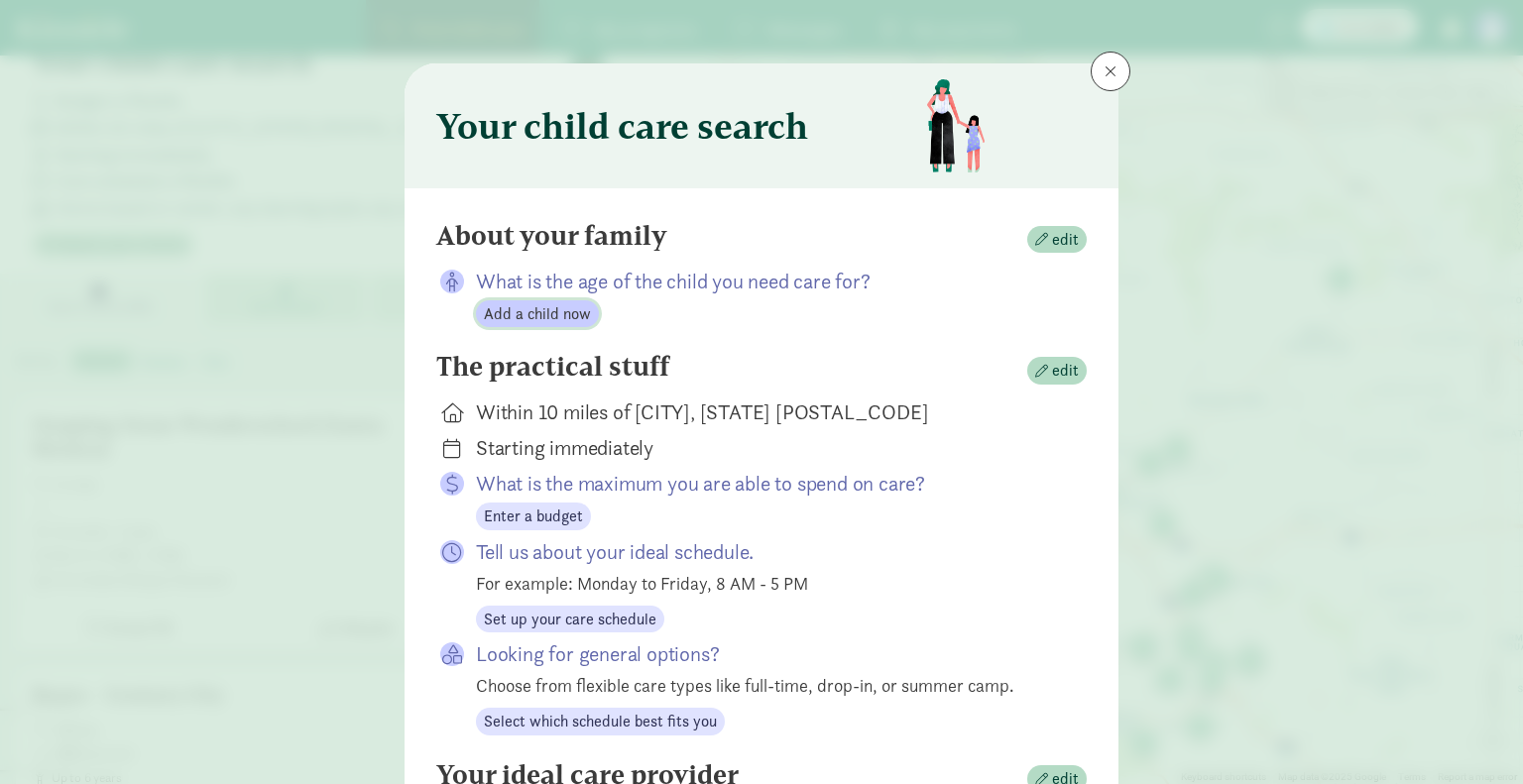 click on "Add a child now" at bounding box center [537, 314] 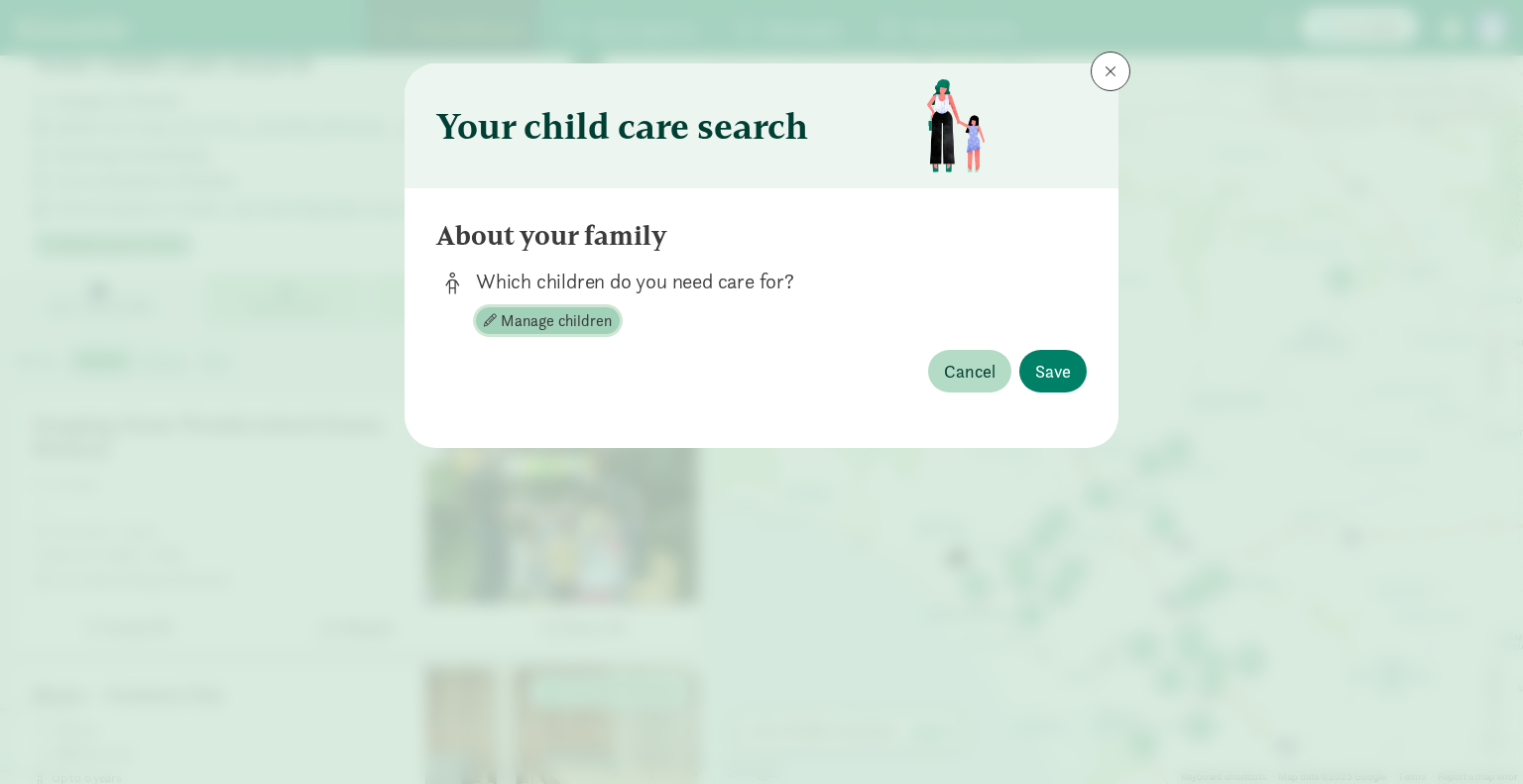 click on "Manage children" at bounding box center (556, 321) 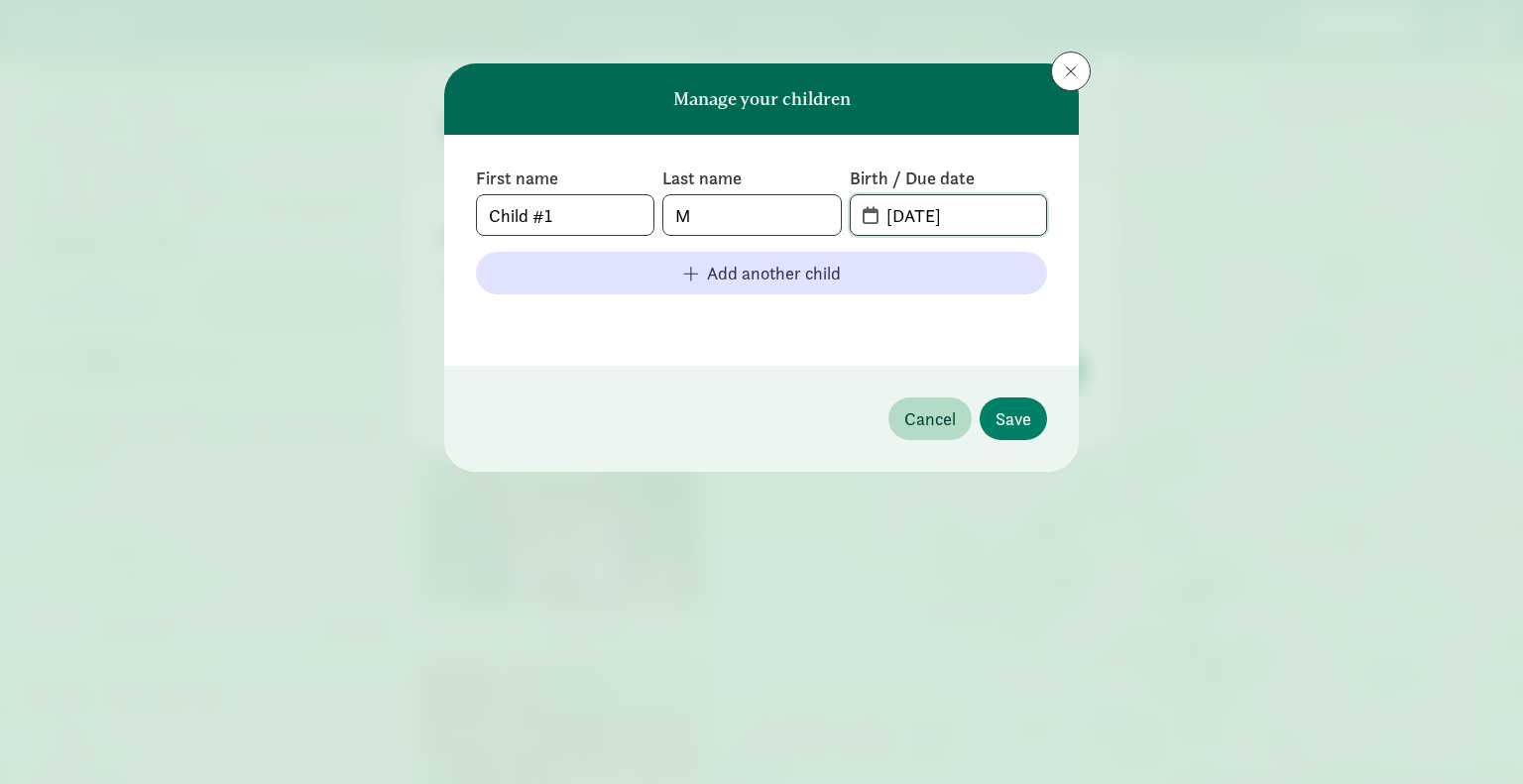 drag, startPoint x: 984, startPoint y: 213, endPoint x: 879, endPoint y: 234, distance: 107.07941 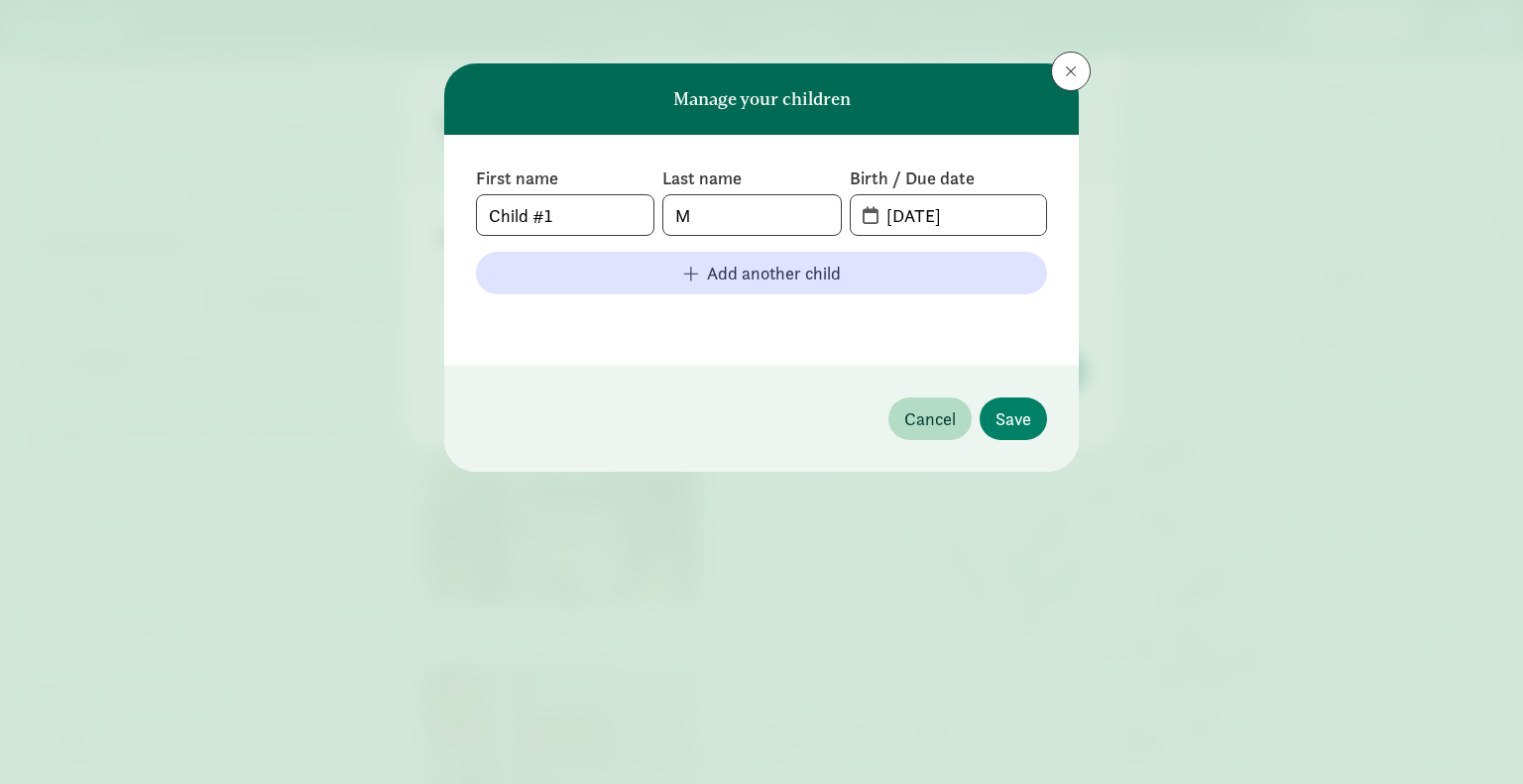 click on "08-08-2025" at bounding box center (948, 215) 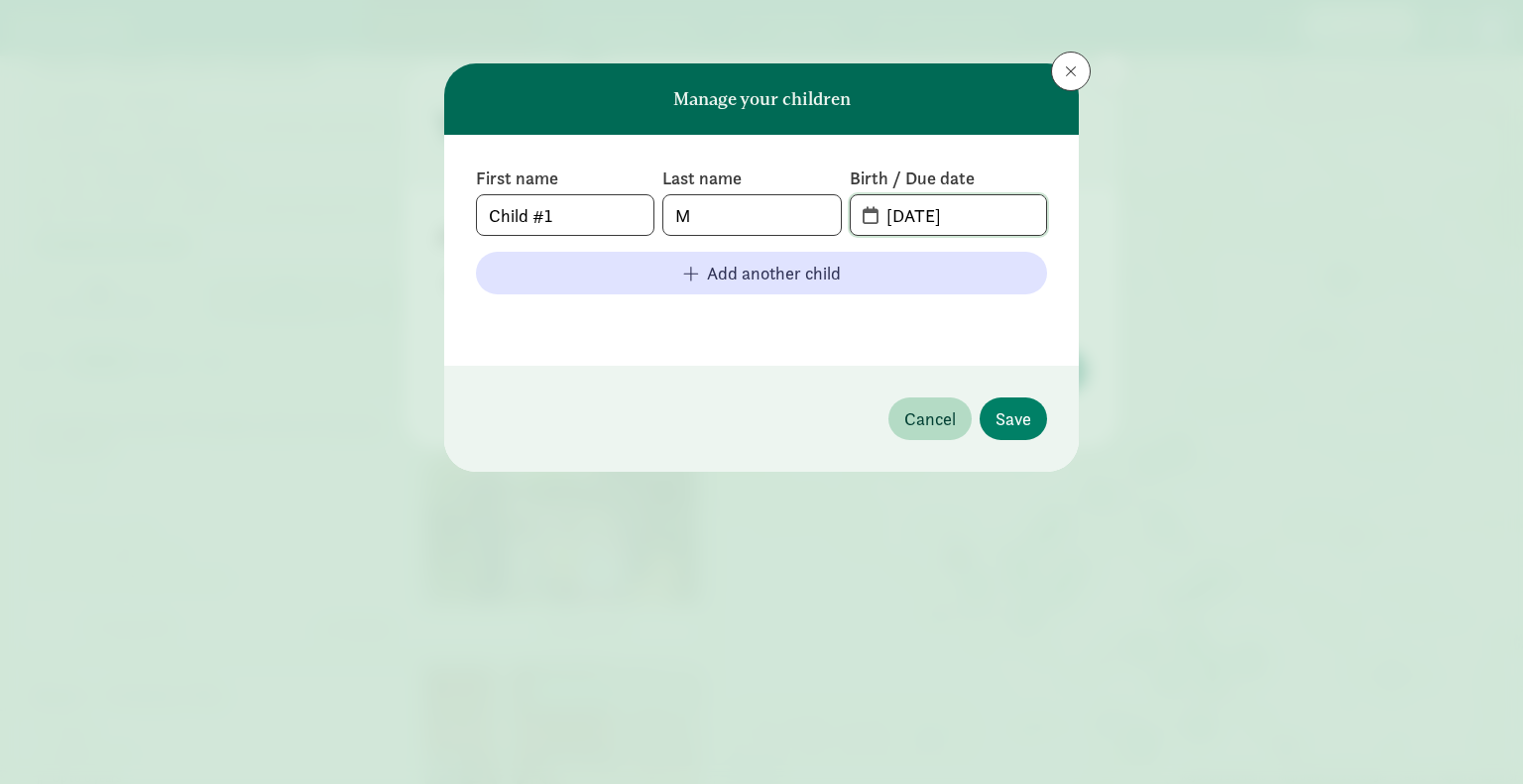 click on "08-08-2025" 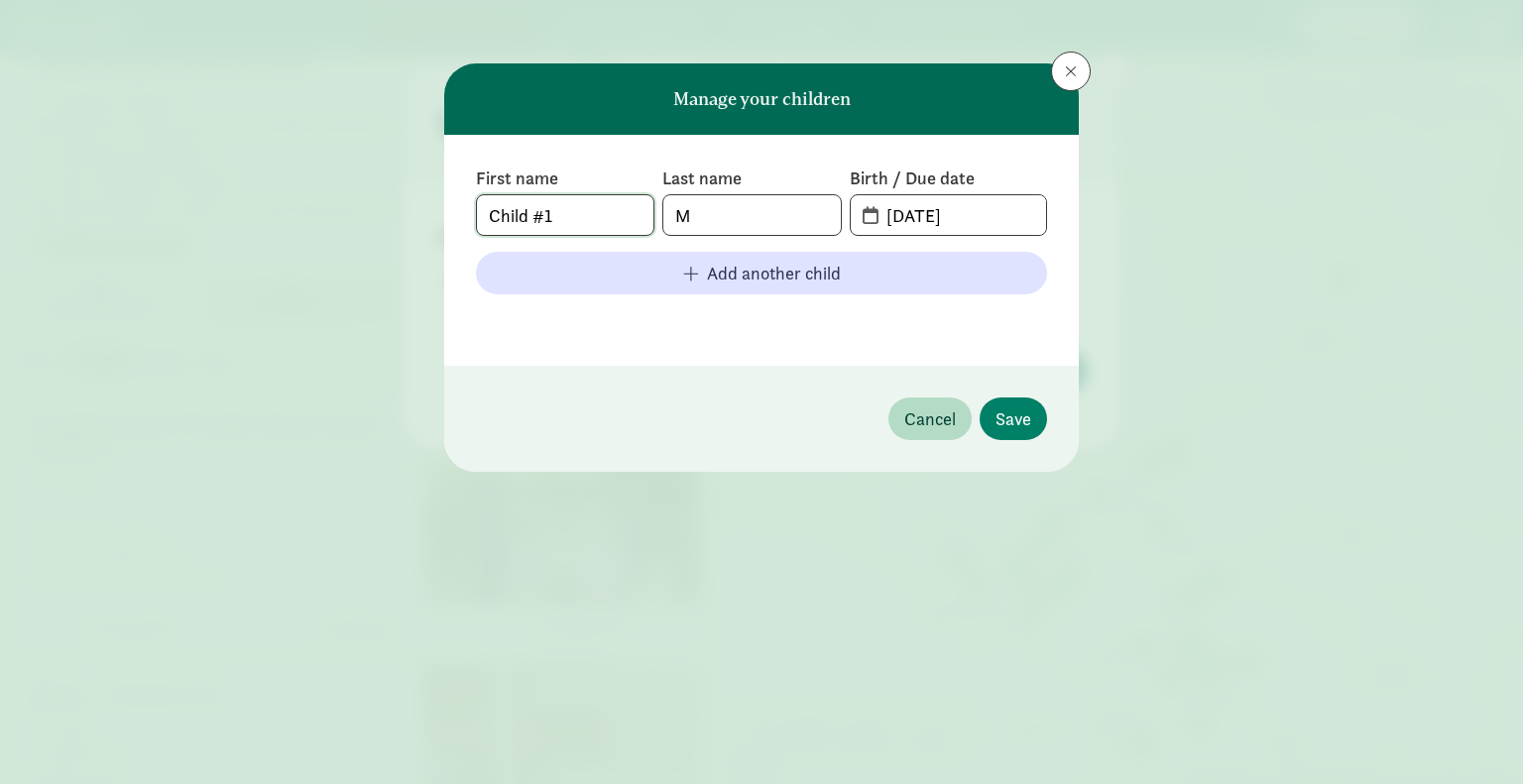 drag, startPoint x: 609, startPoint y: 215, endPoint x: 489, endPoint y: 220, distance: 120.104121 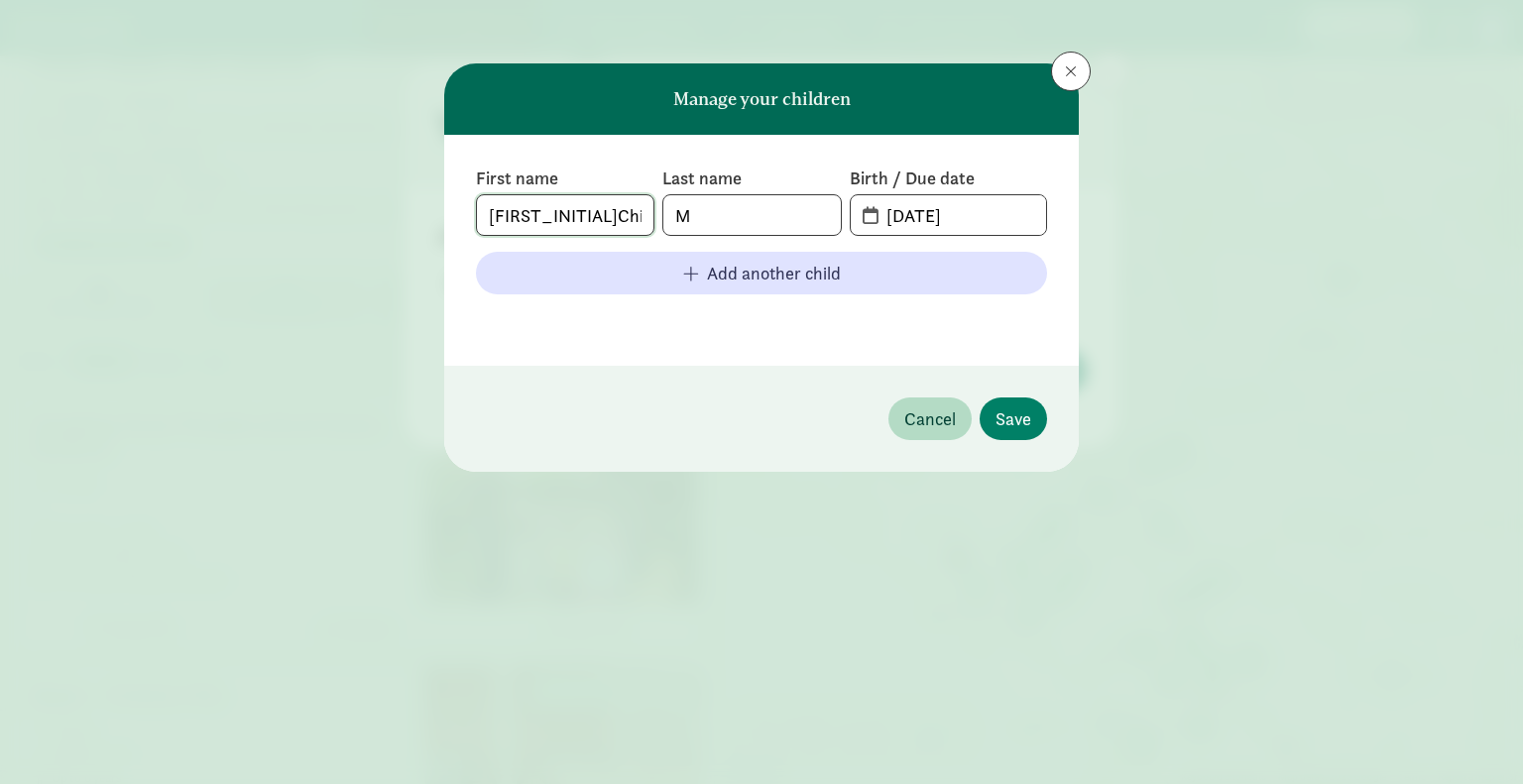 drag, startPoint x: 576, startPoint y: 215, endPoint x: 471, endPoint y: 215, distance: 105 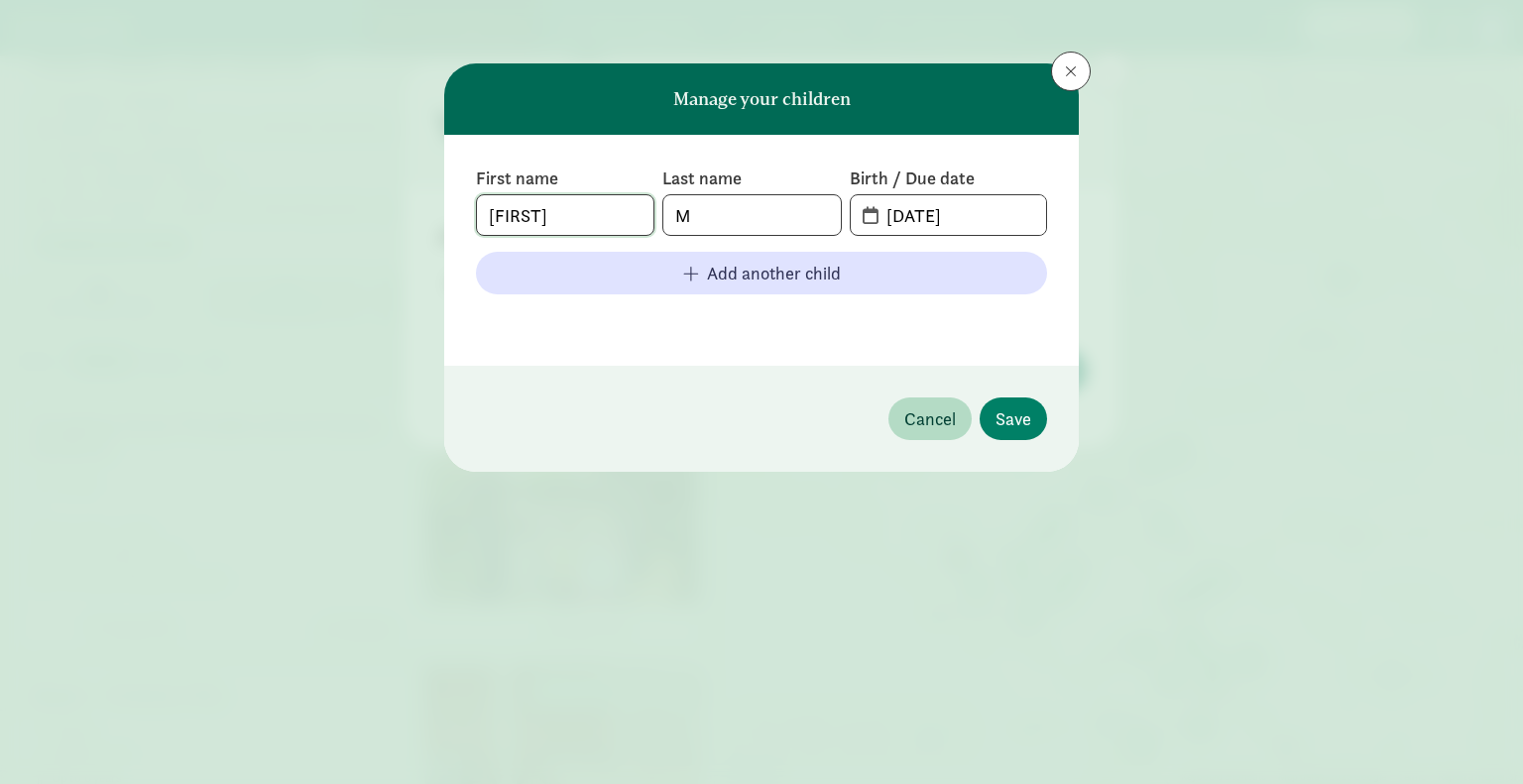 type on "Gabriel" 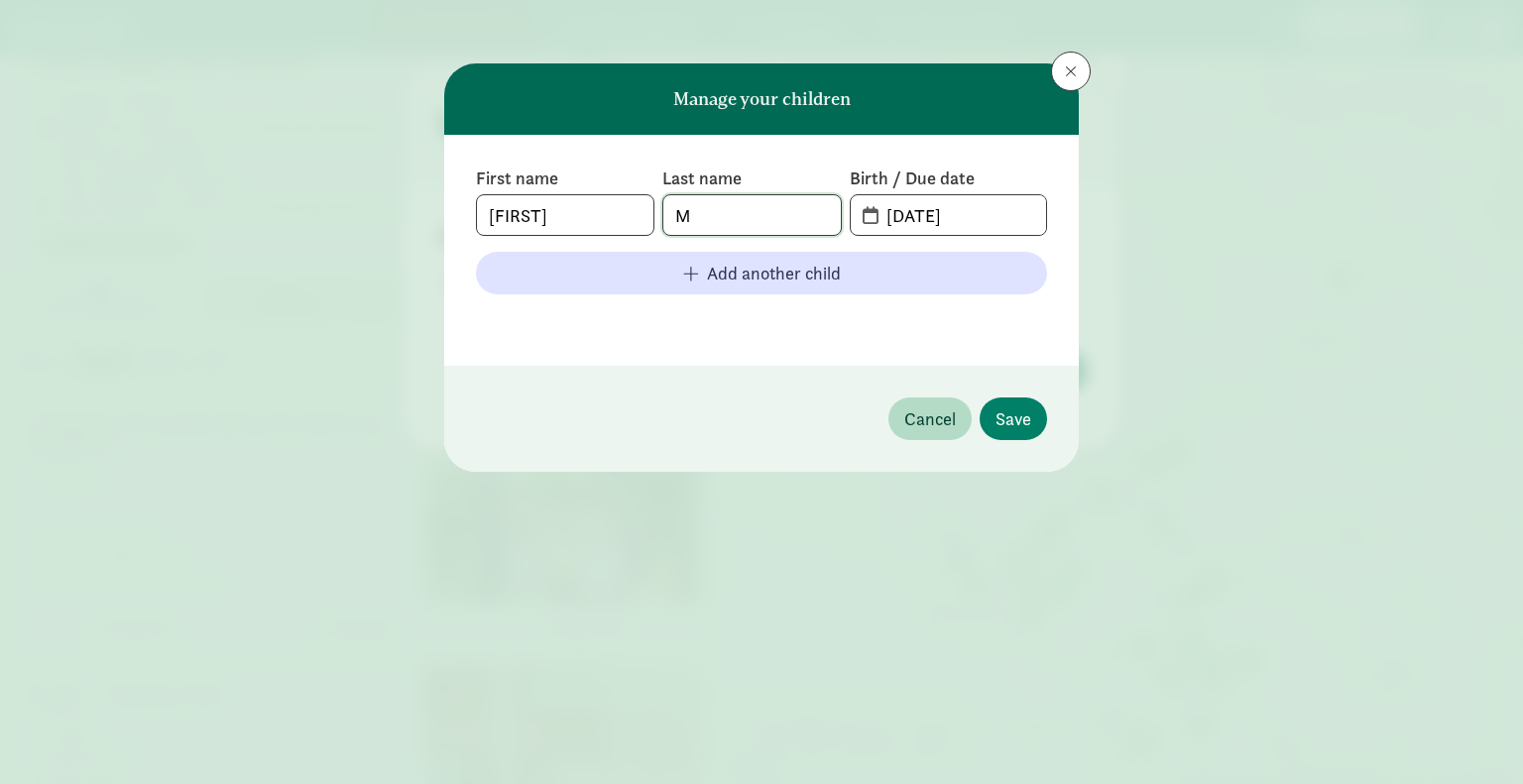 click on "M" 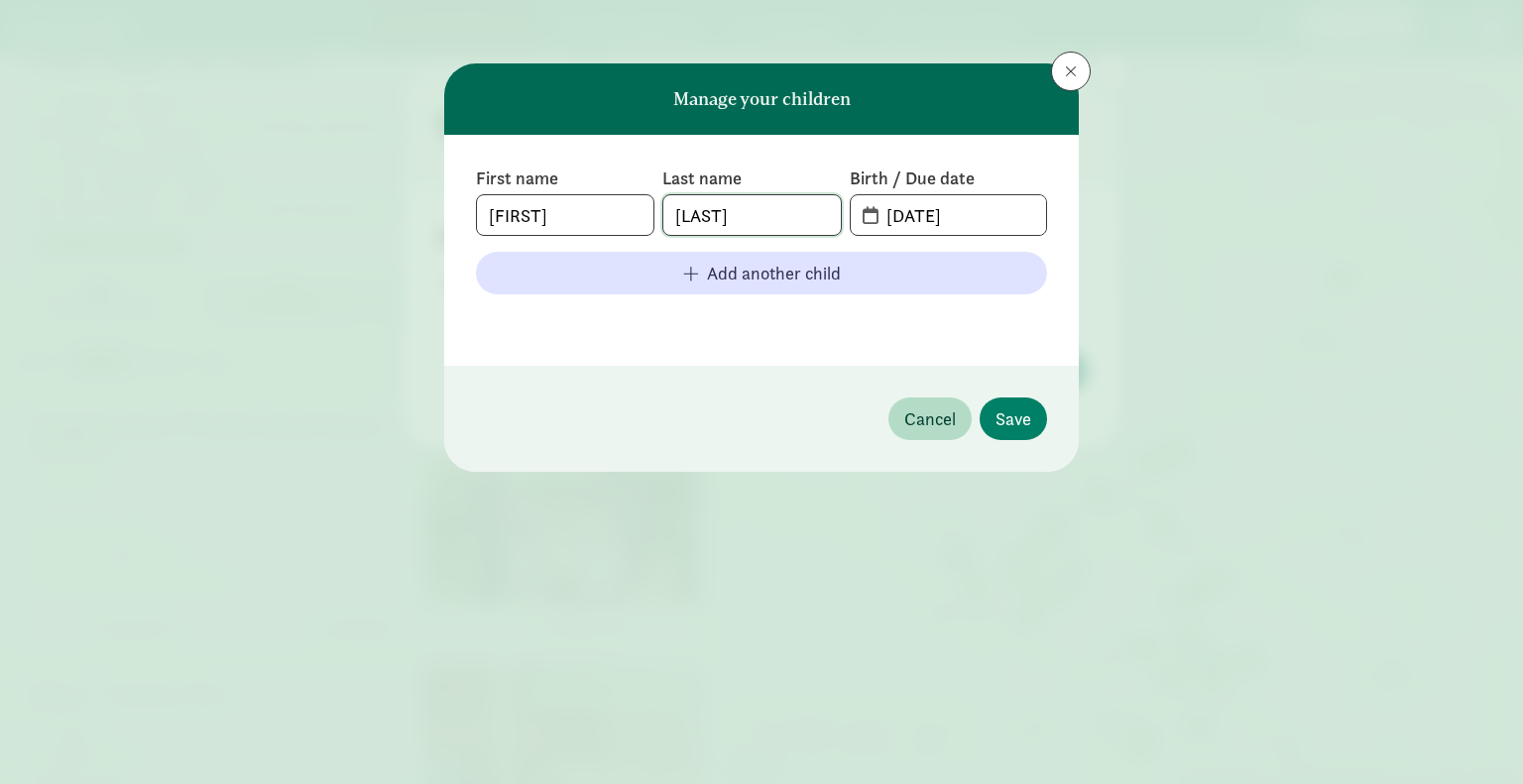 type on "Medina" 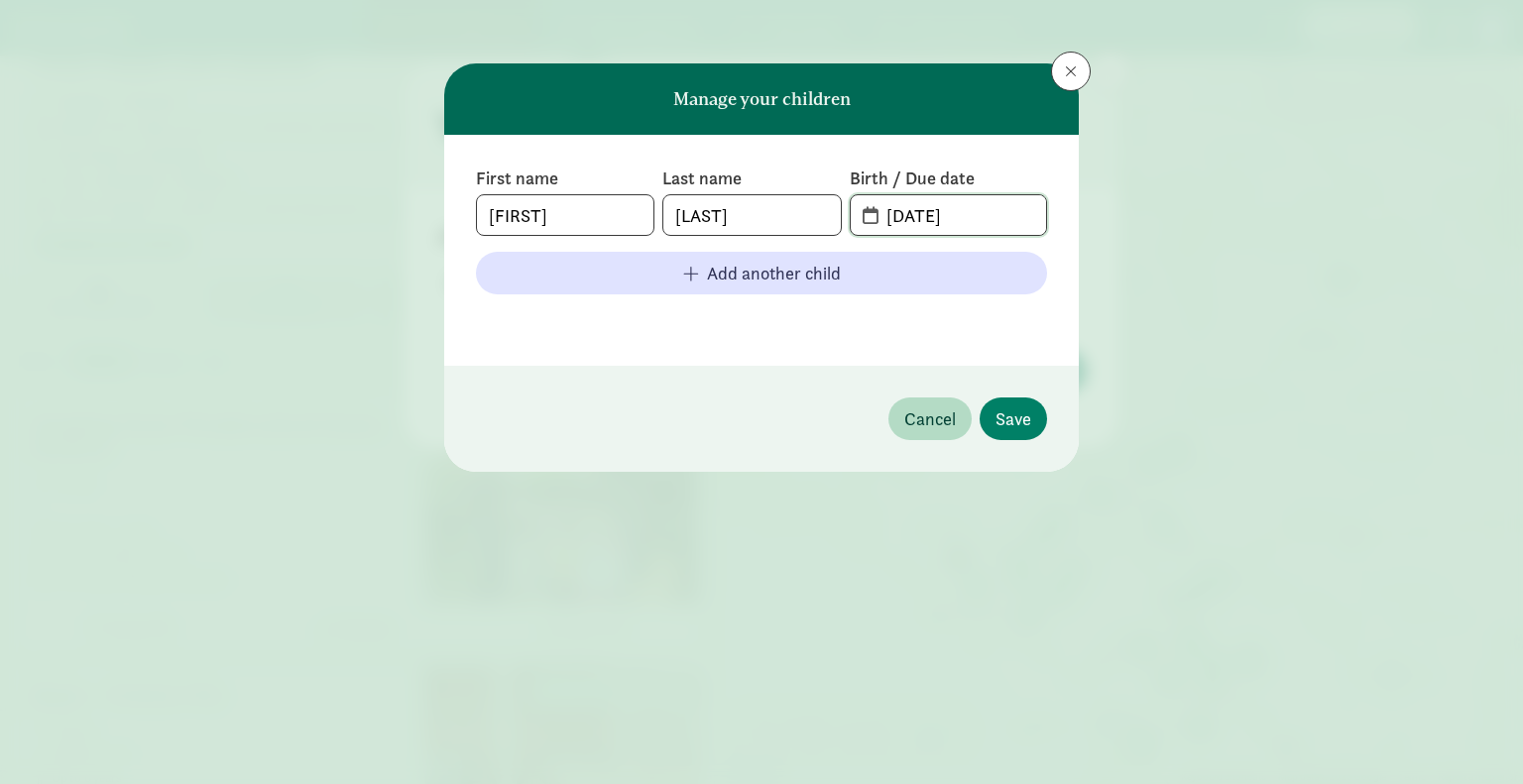 drag, startPoint x: 982, startPoint y: 214, endPoint x: 921, endPoint y: 215, distance: 61.008196 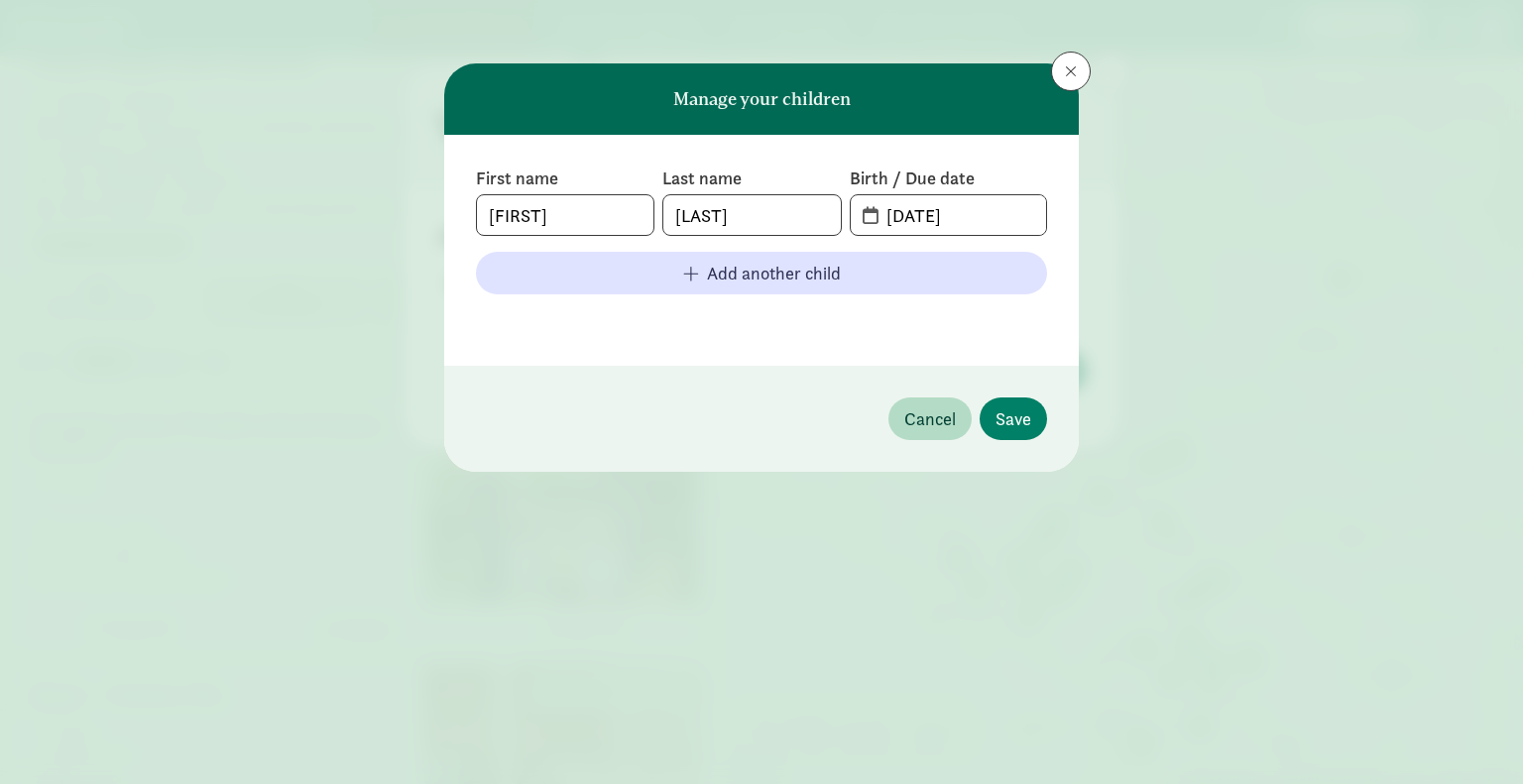 click on "08-08-2025" at bounding box center (948, 215) 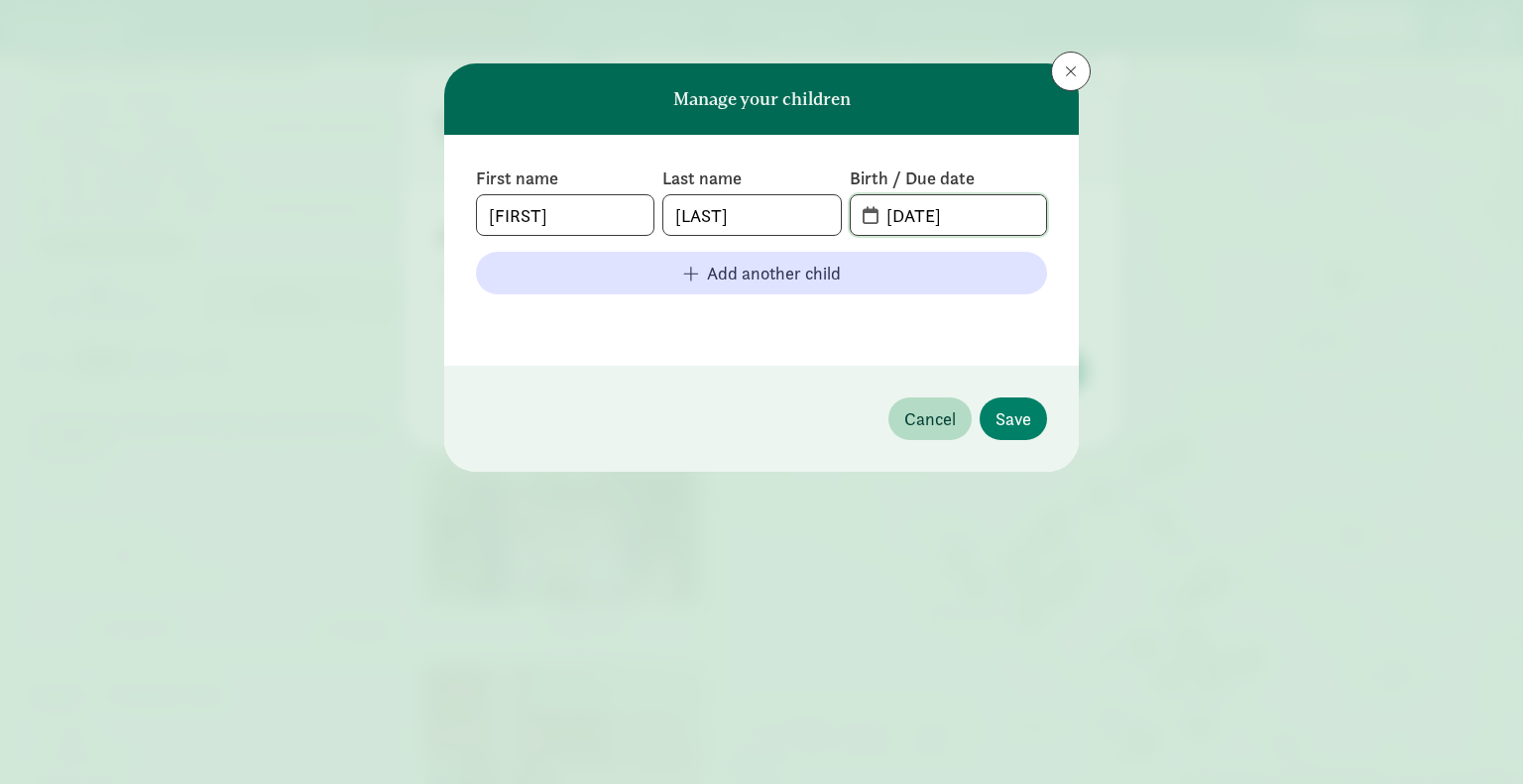 click on "08-08-2025" 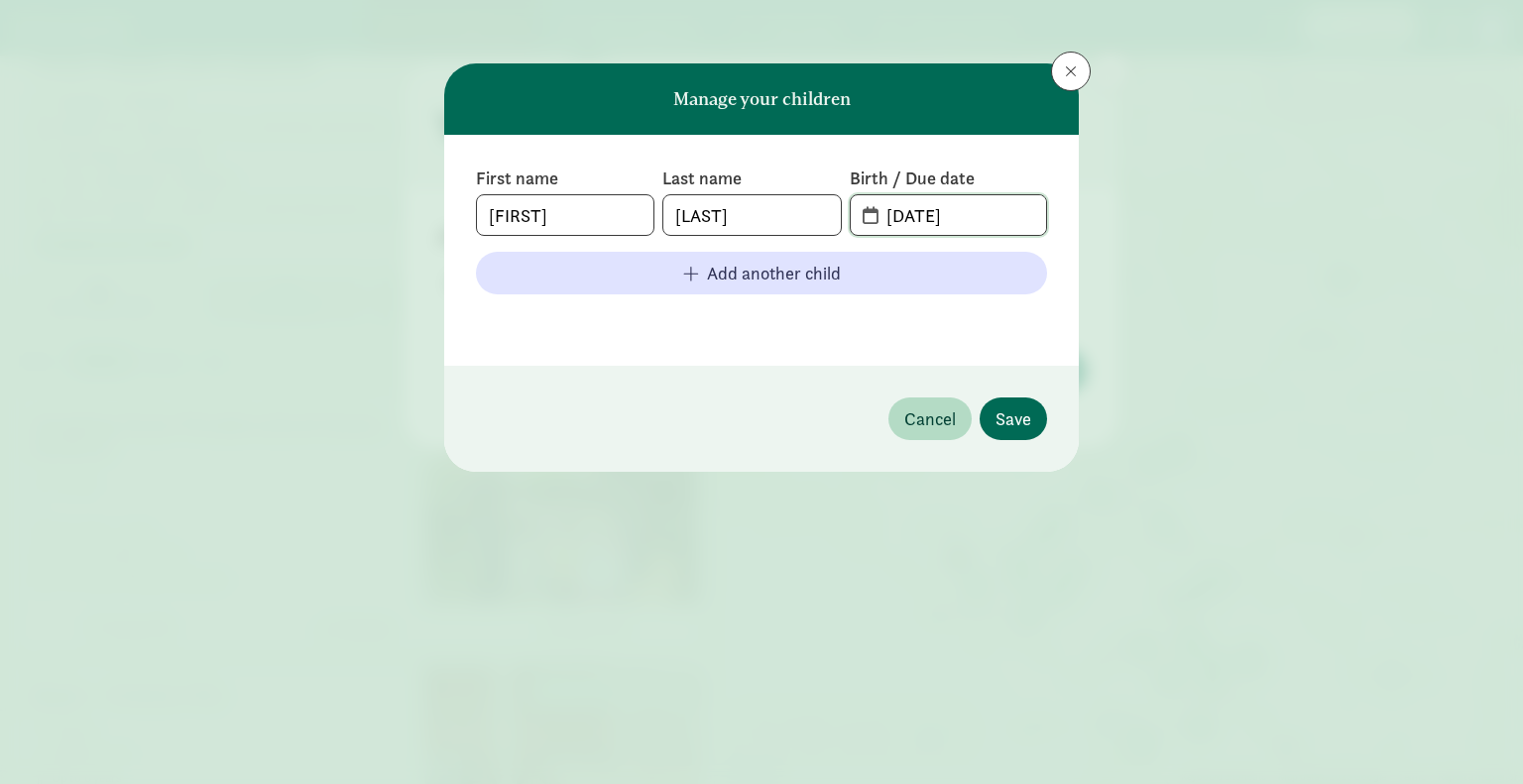 type on "05-01-2020" 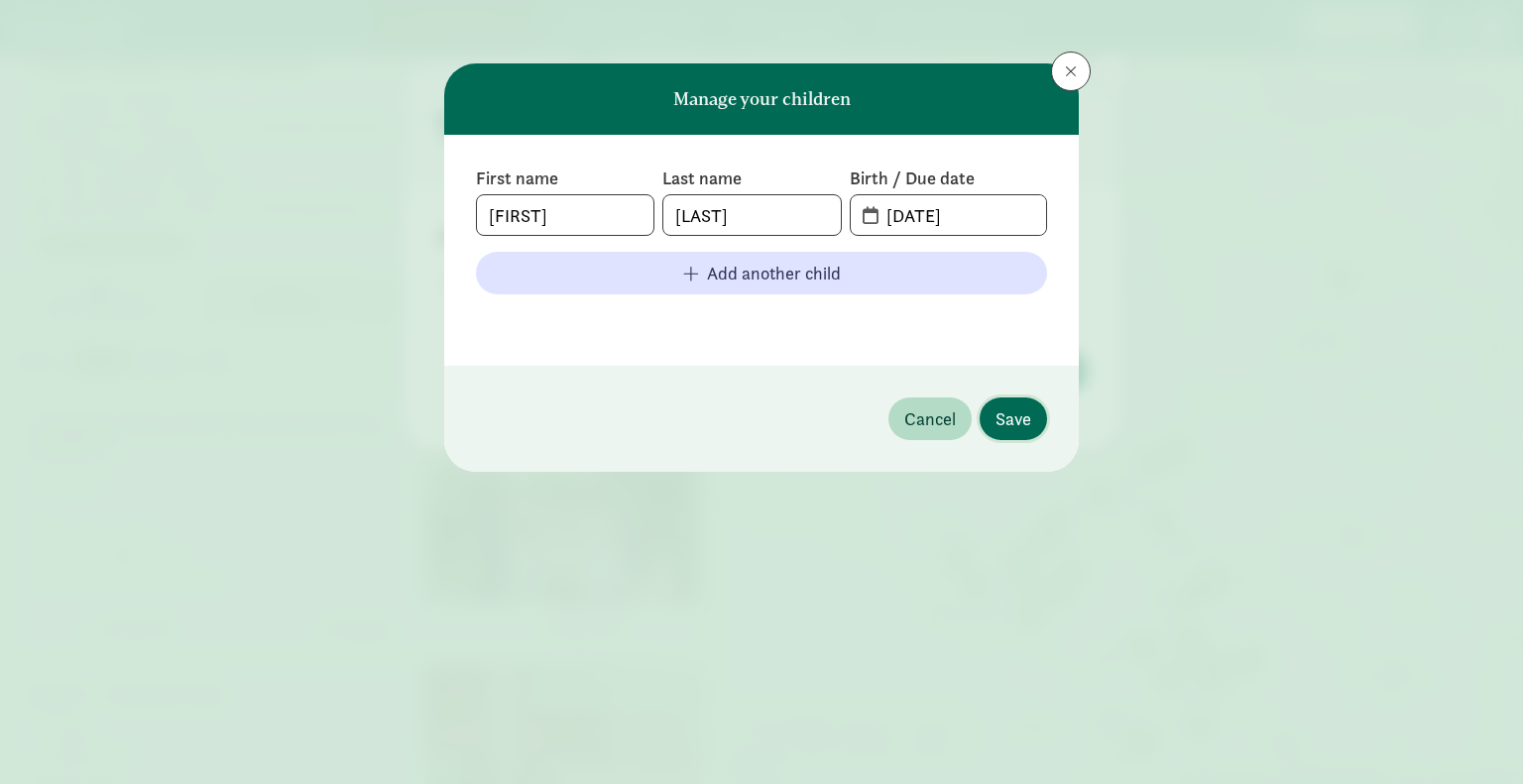 click on "Save" at bounding box center [1013, 418] 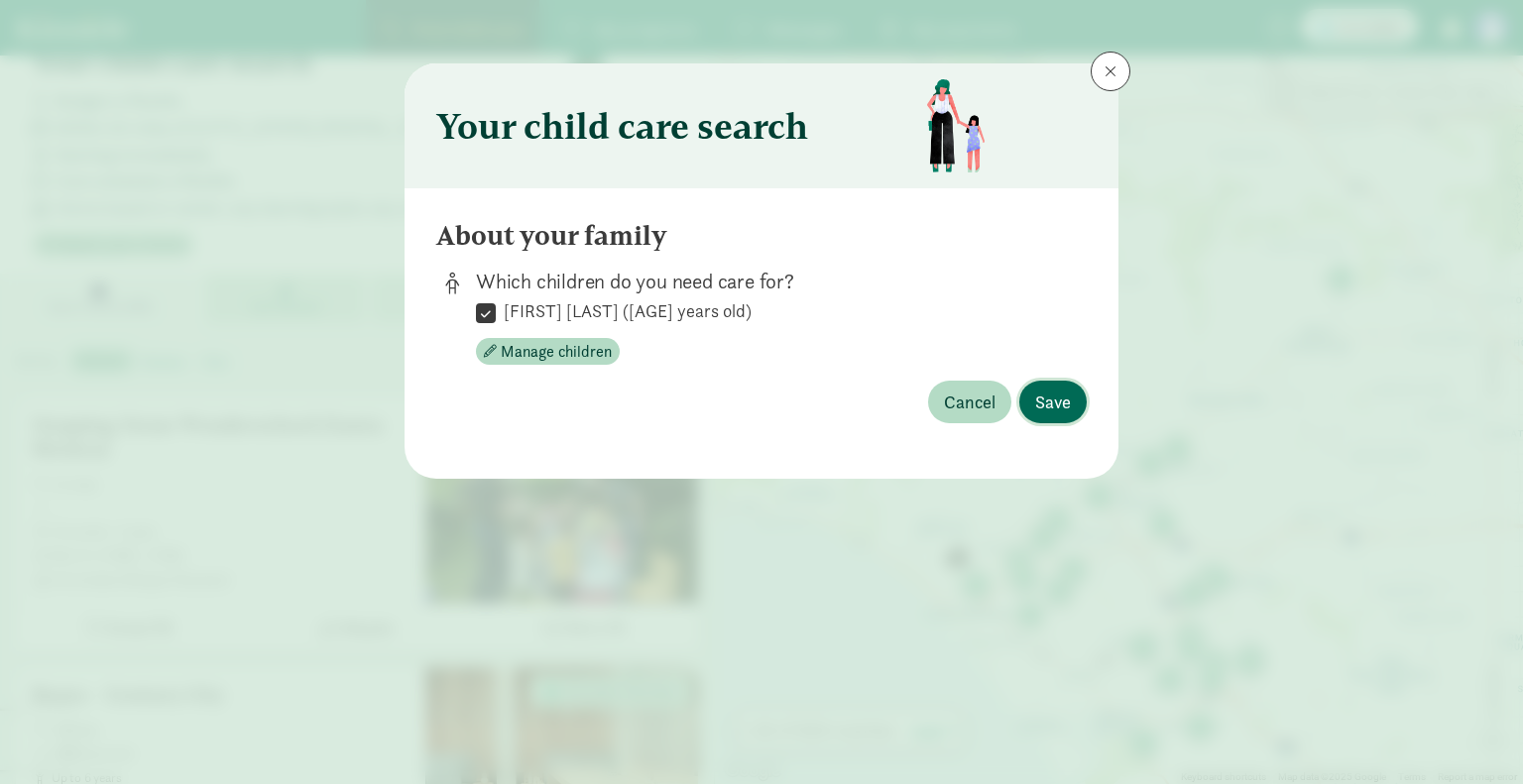 click on "Save" 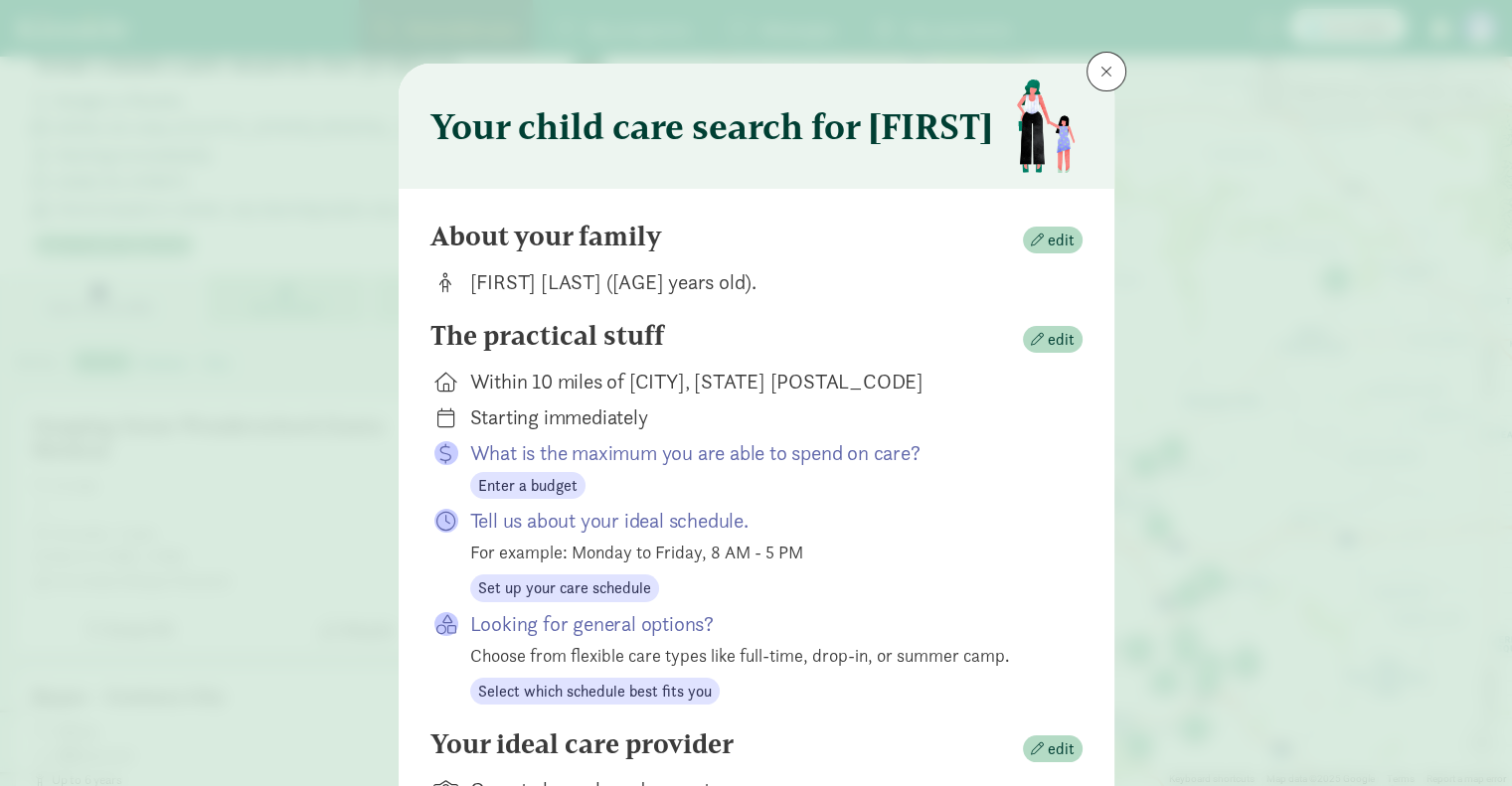 scroll, scrollTop: 0, scrollLeft: 0, axis: both 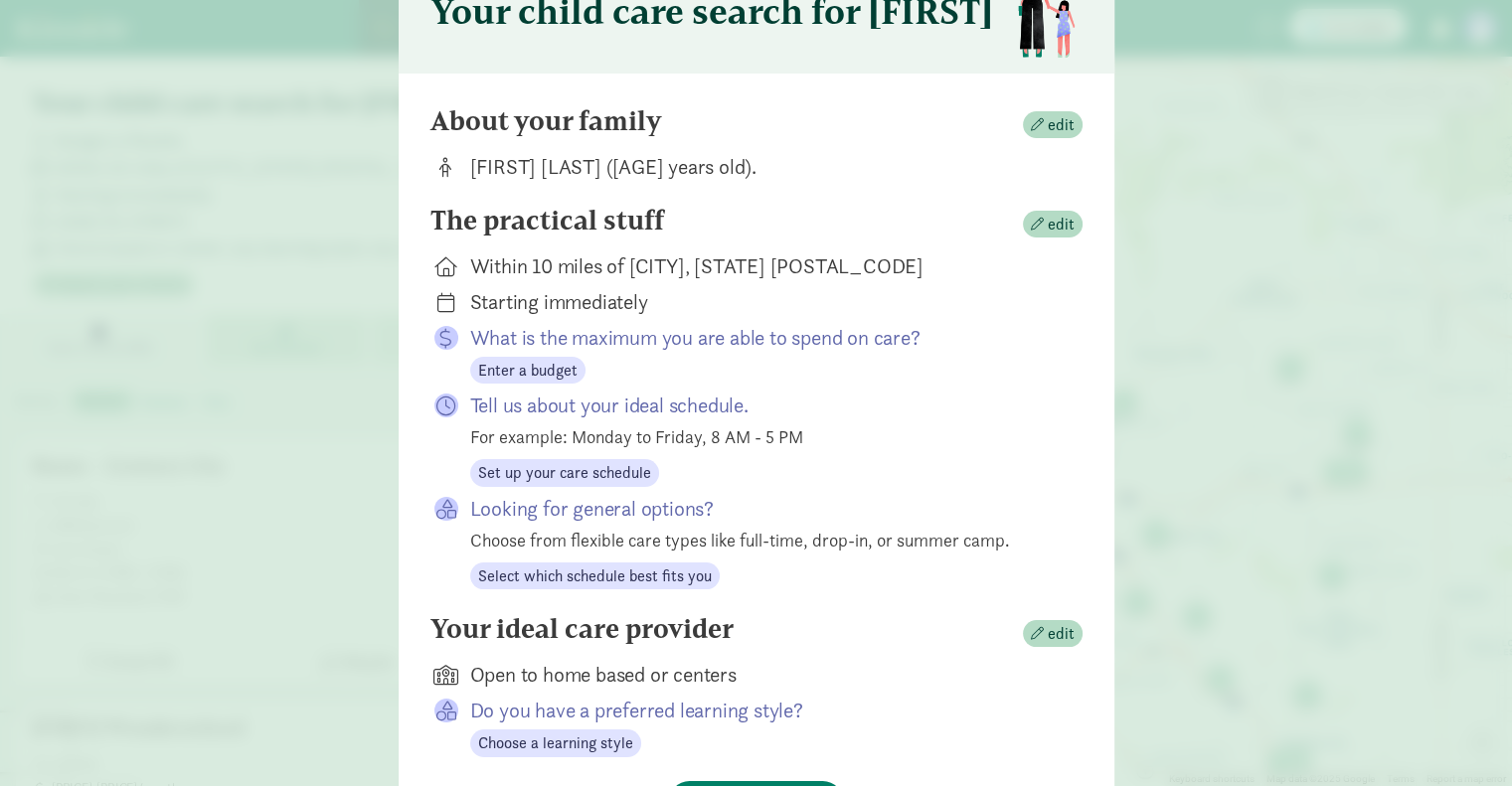 click at bounding box center (446, 303) 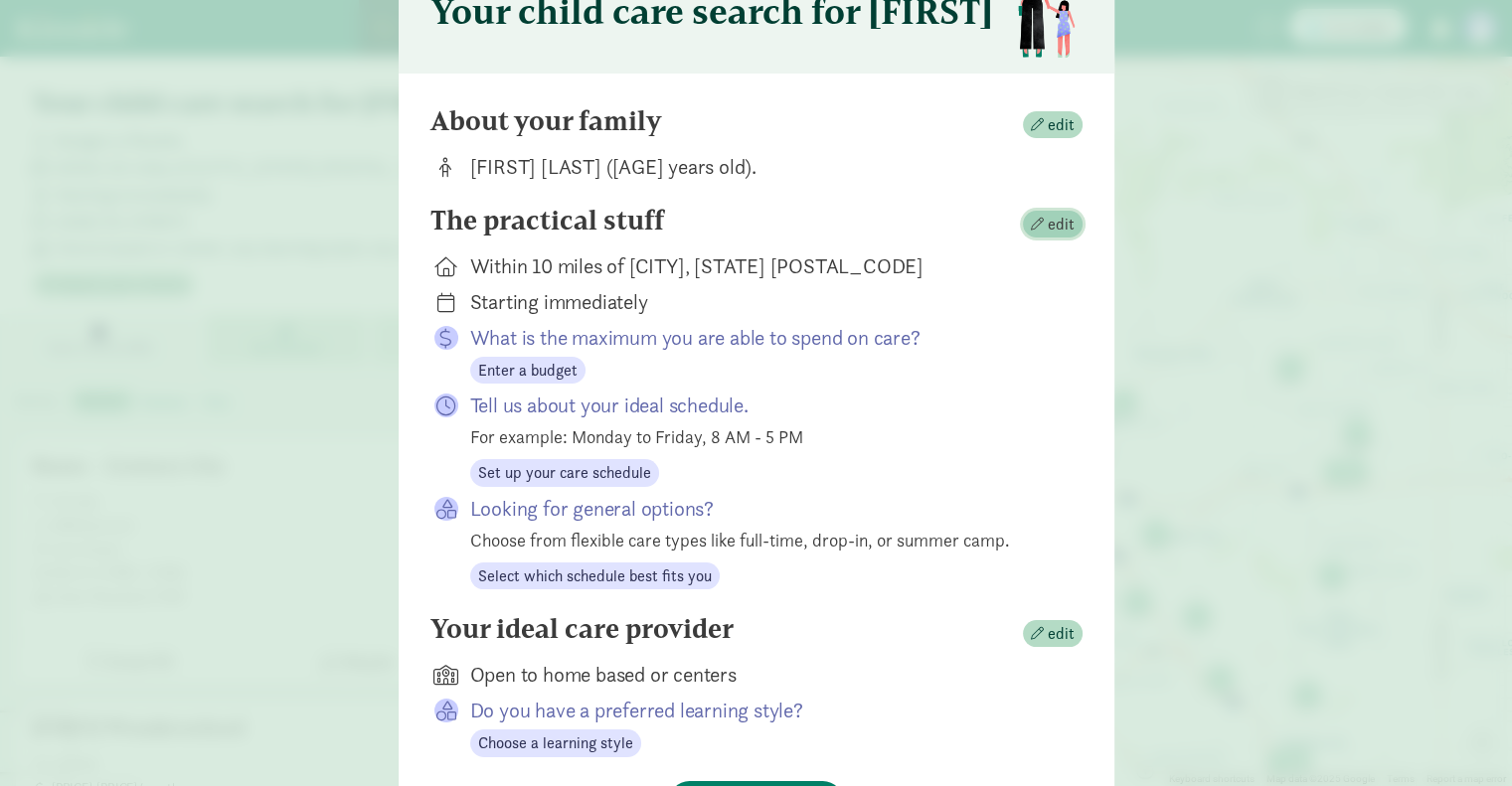 click on "edit" at bounding box center [1061, 225] 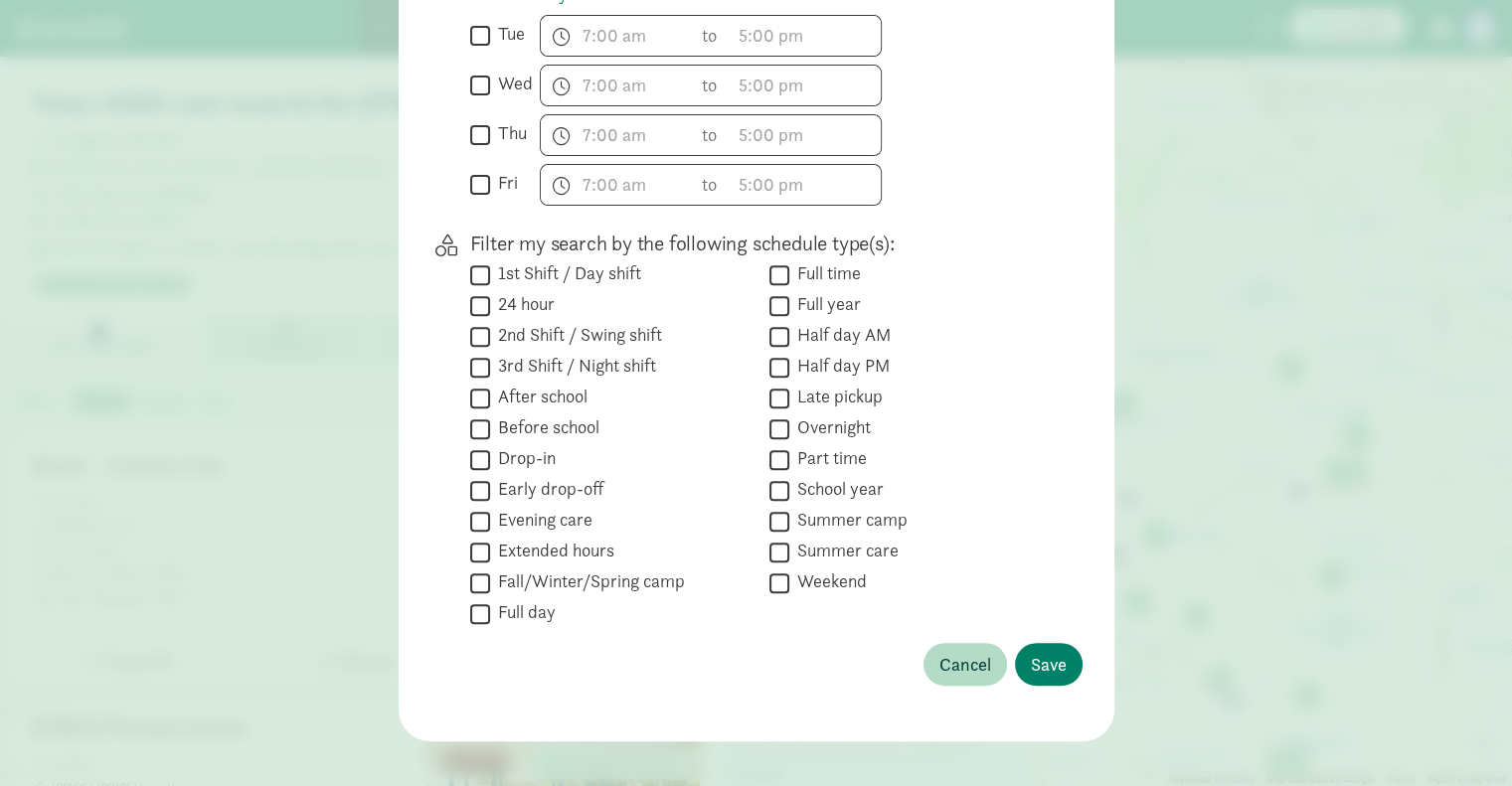 scroll, scrollTop: 700, scrollLeft: 0, axis: vertical 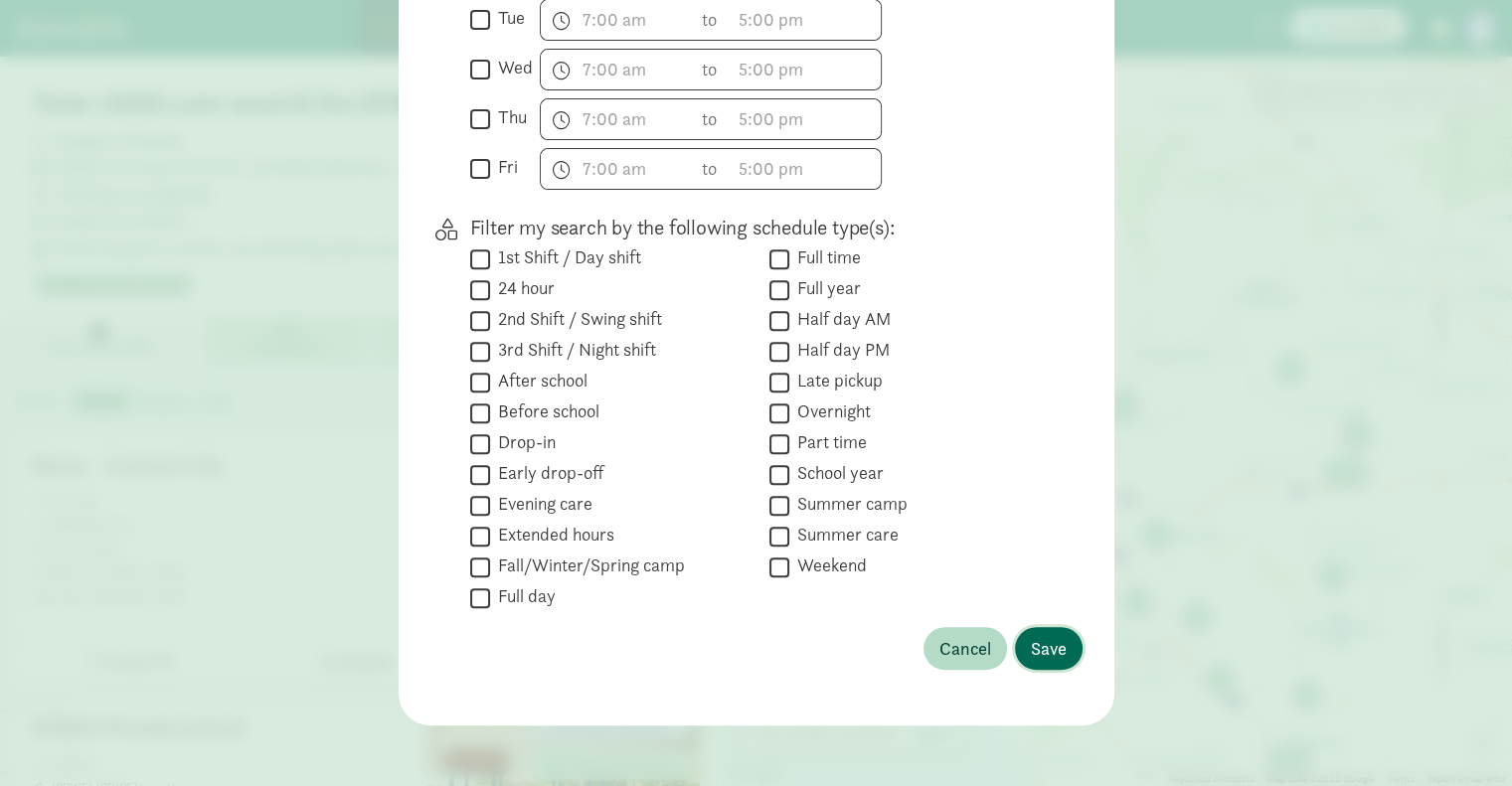 click on "Save" at bounding box center [1049, 648] 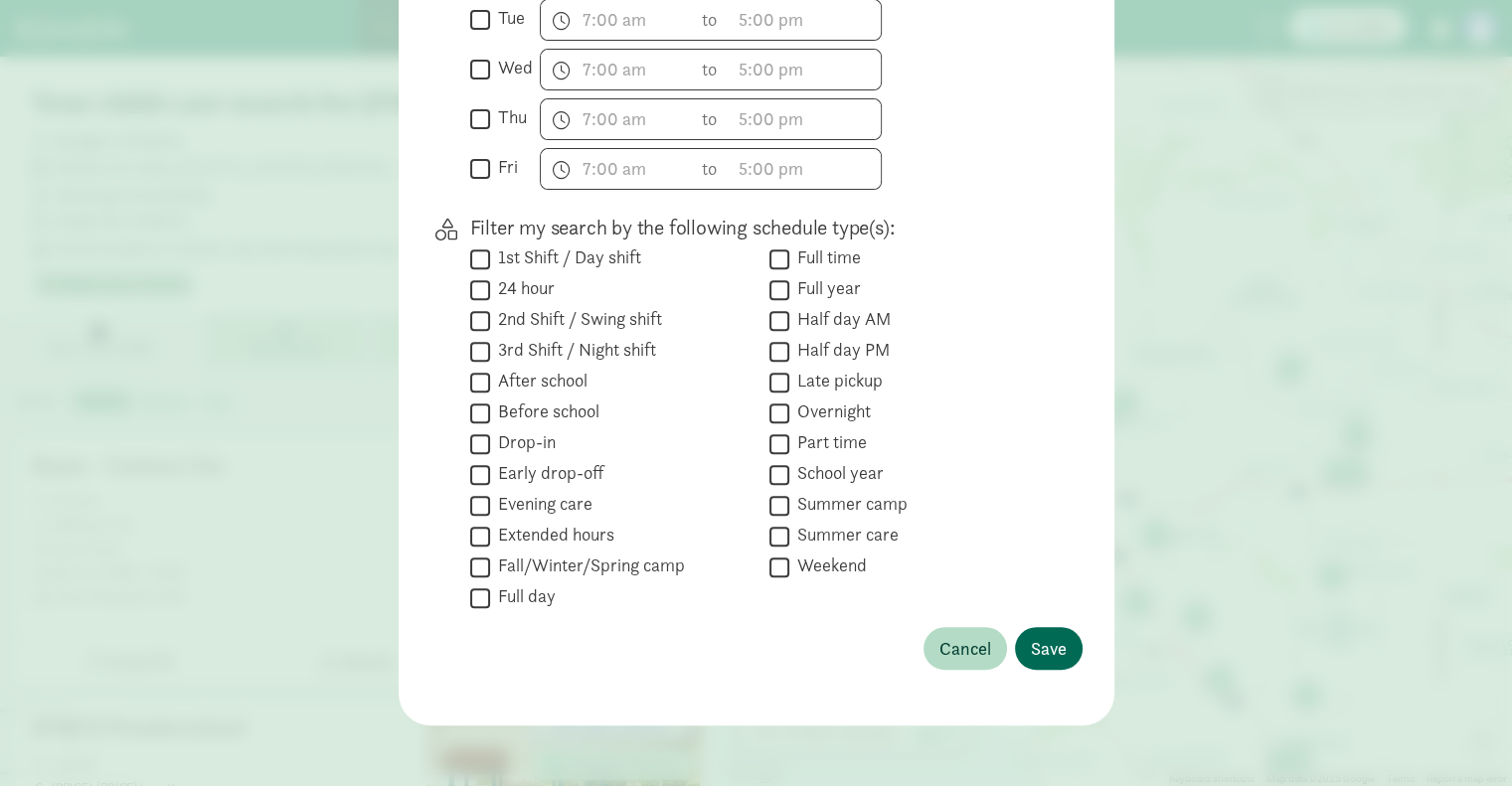 scroll, scrollTop: 245, scrollLeft: 0, axis: vertical 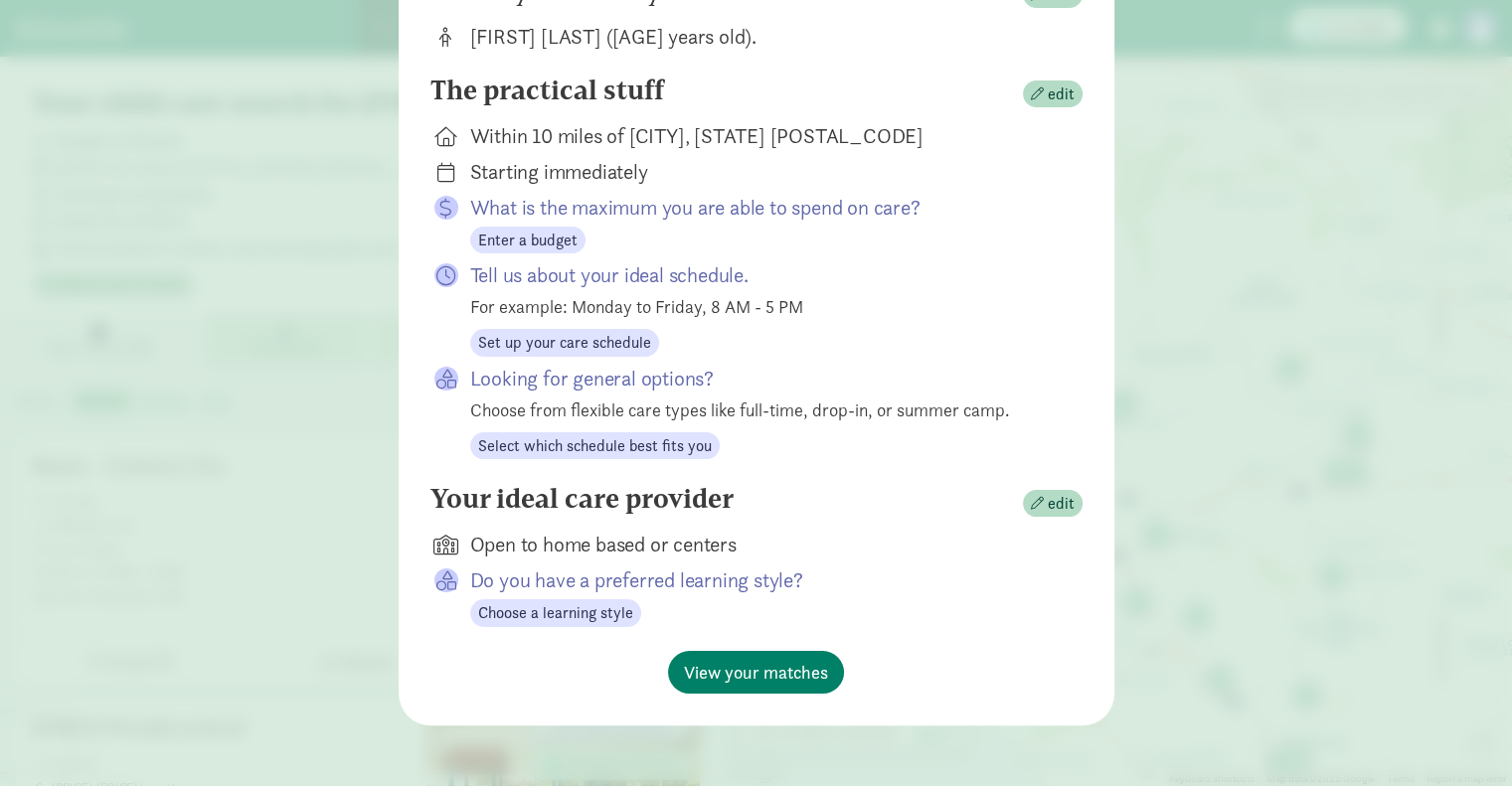 click on "Open to home based or centers" at bounding box center (760, 545) 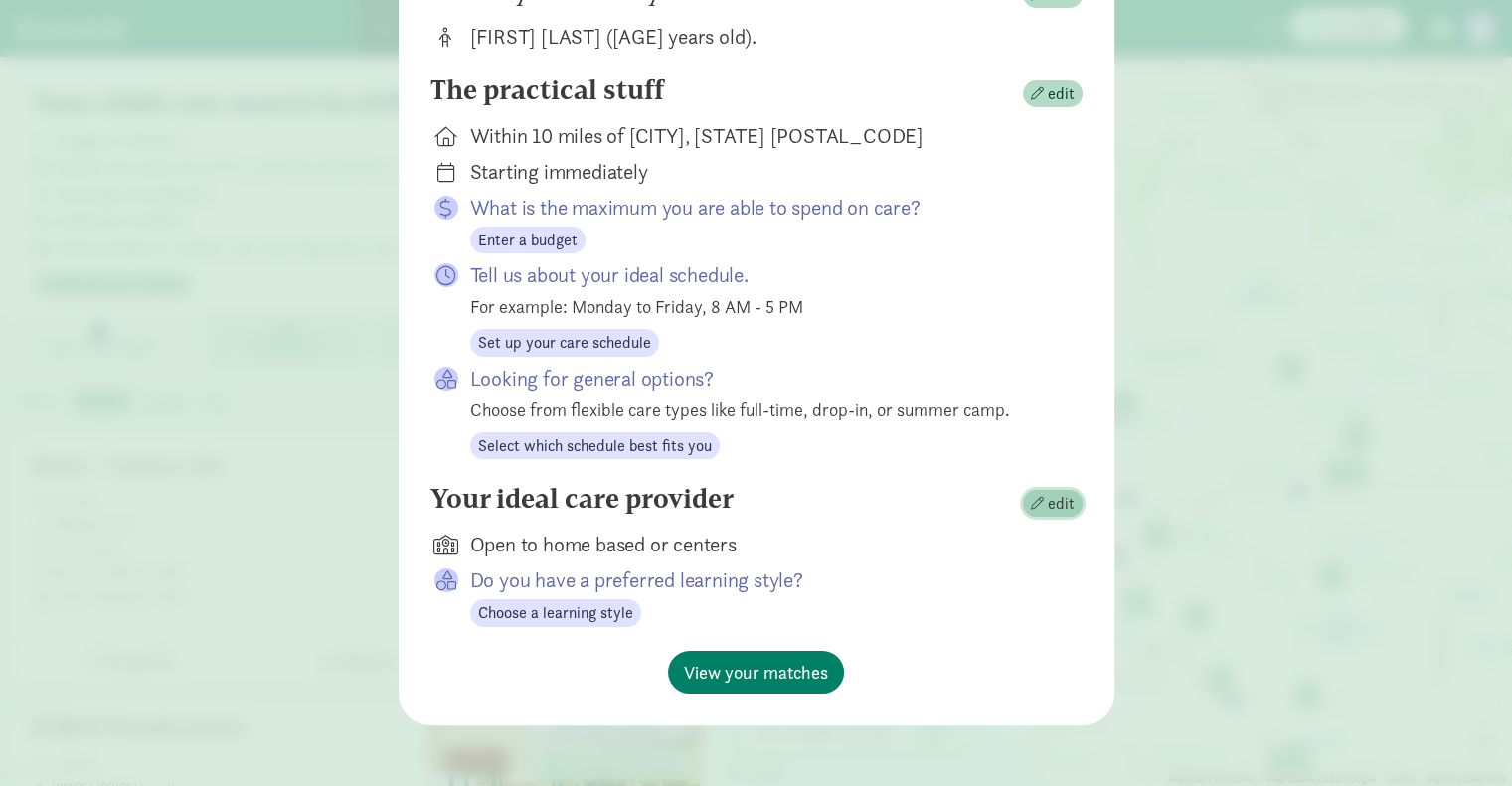 click on "edit" at bounding box center [1061, 504] 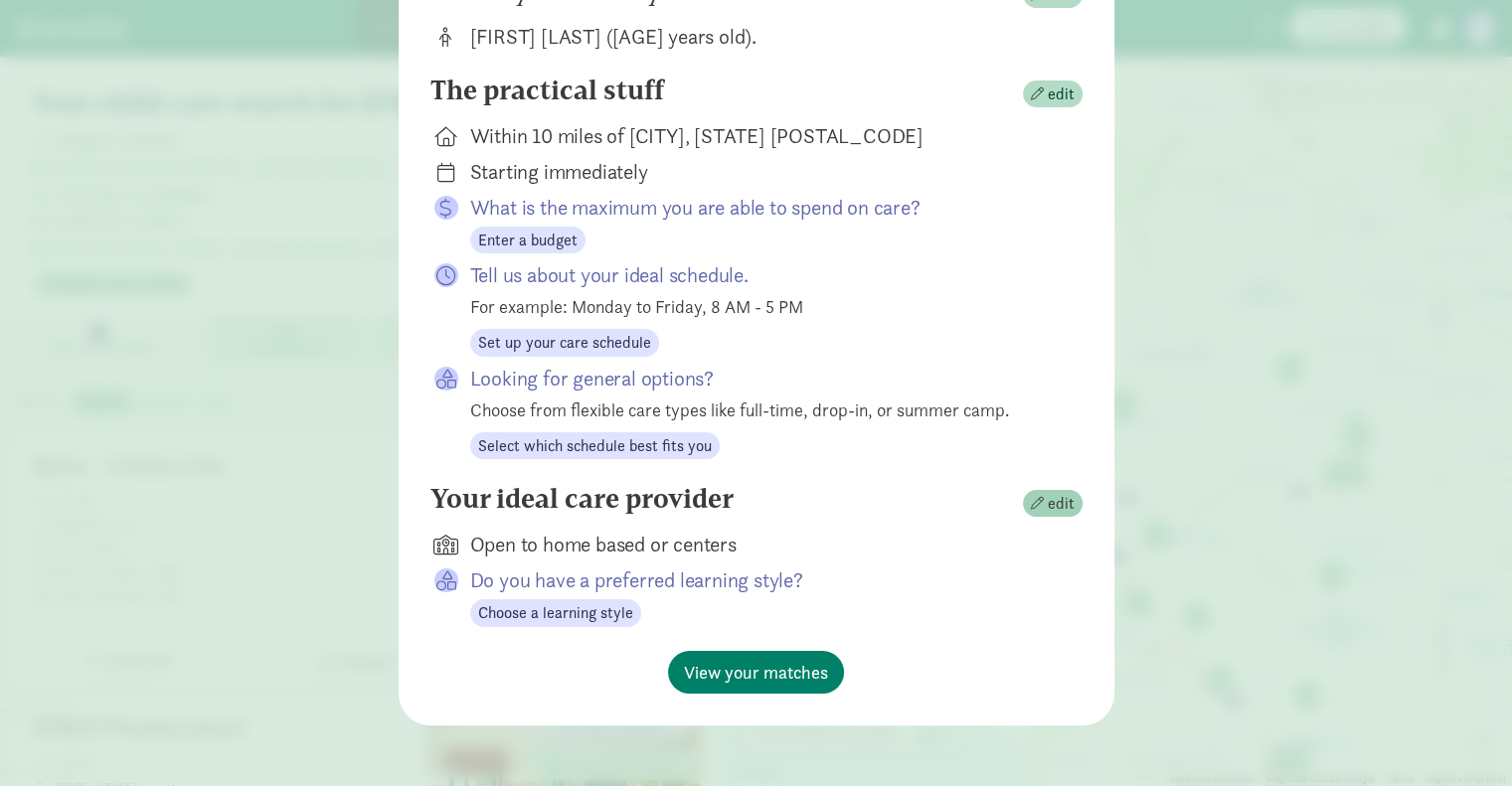 scroll, scrollTop: 95, scrollLeft: 0, axis: vertical 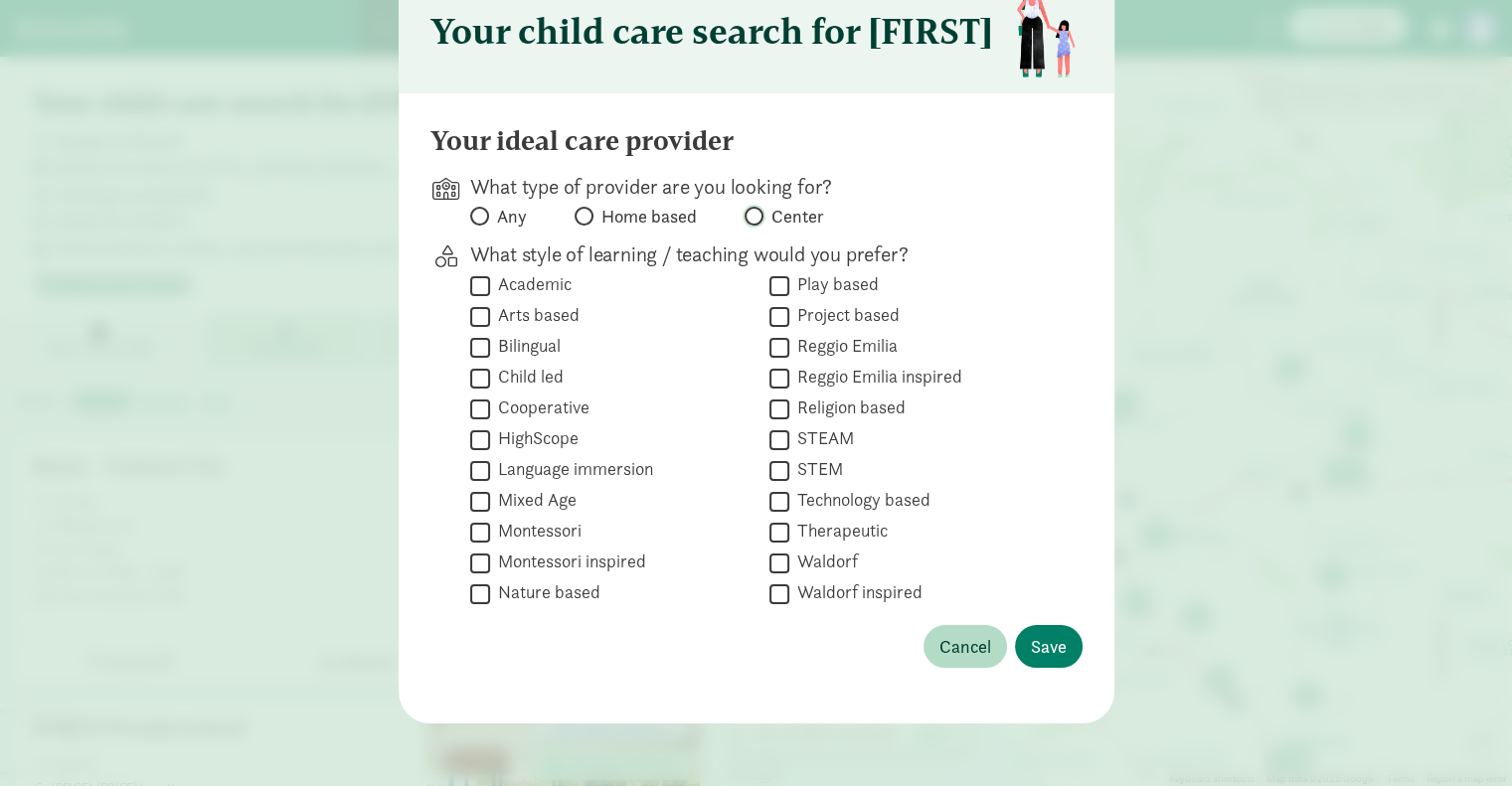 click on "Center" at bounding box center (751, 216) 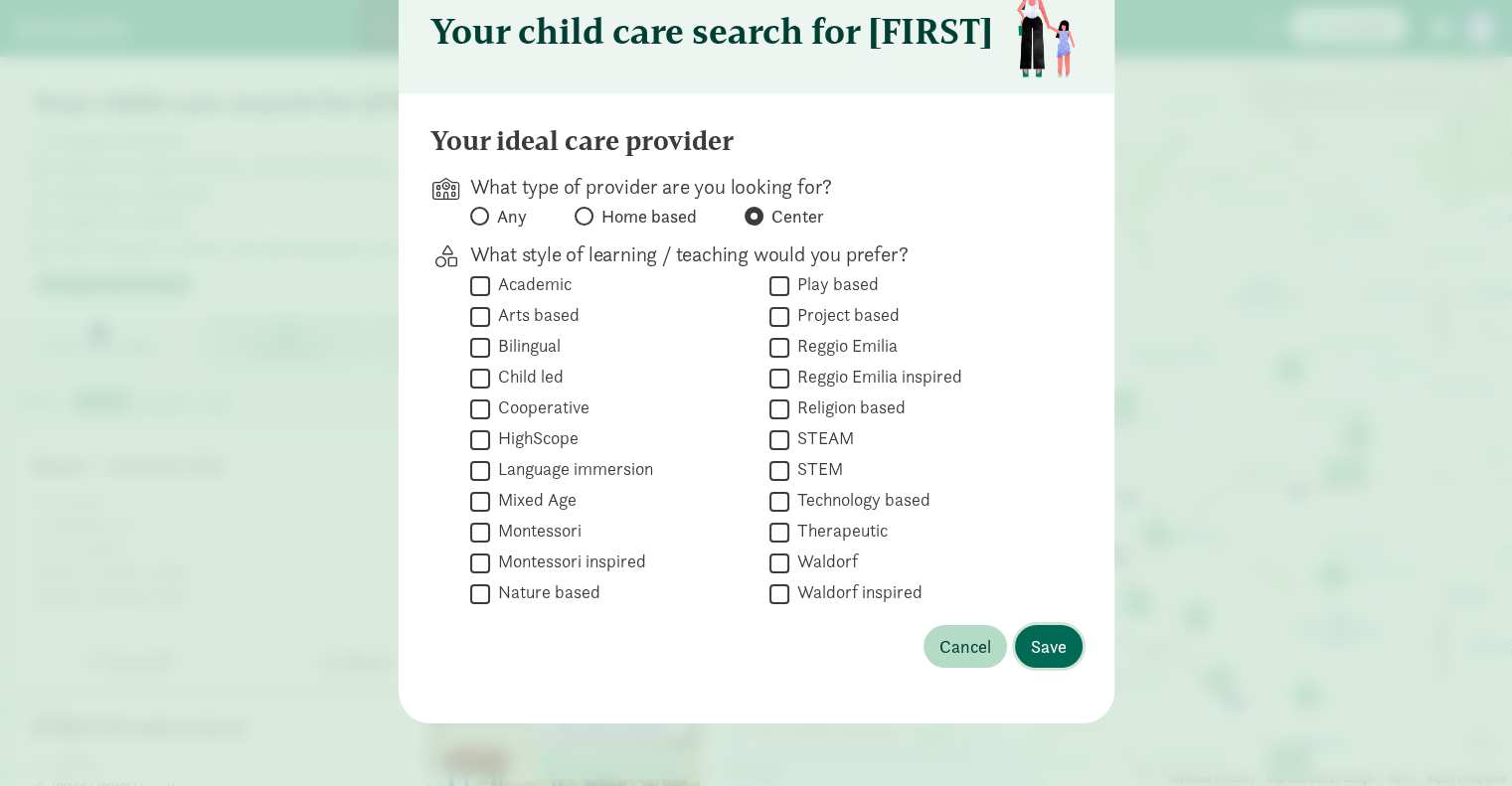 click on "Save" at bounding box center (1049, 646) 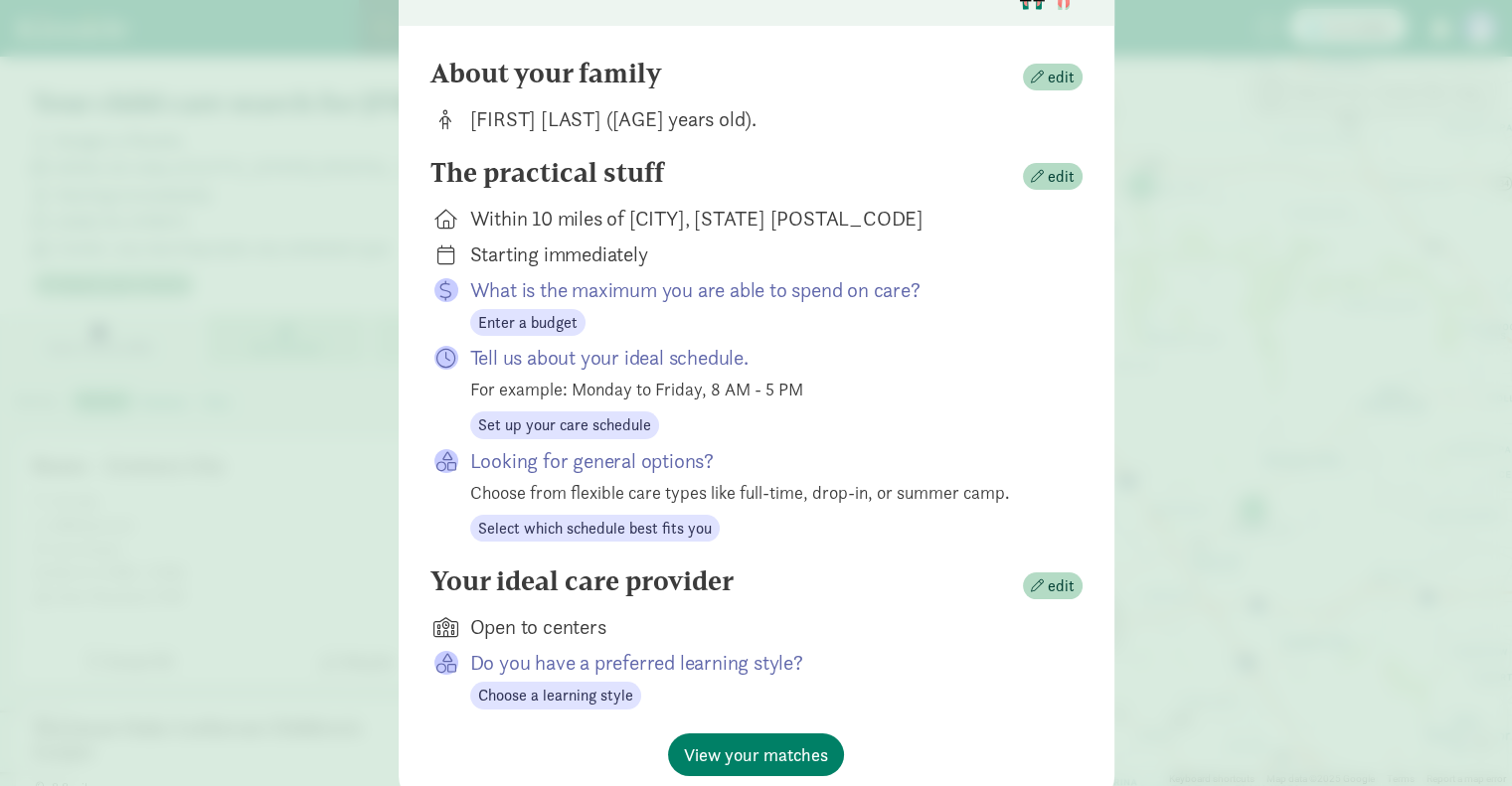 scroll, scrollTop: 245, scrollLeft: 0, axis: vertical 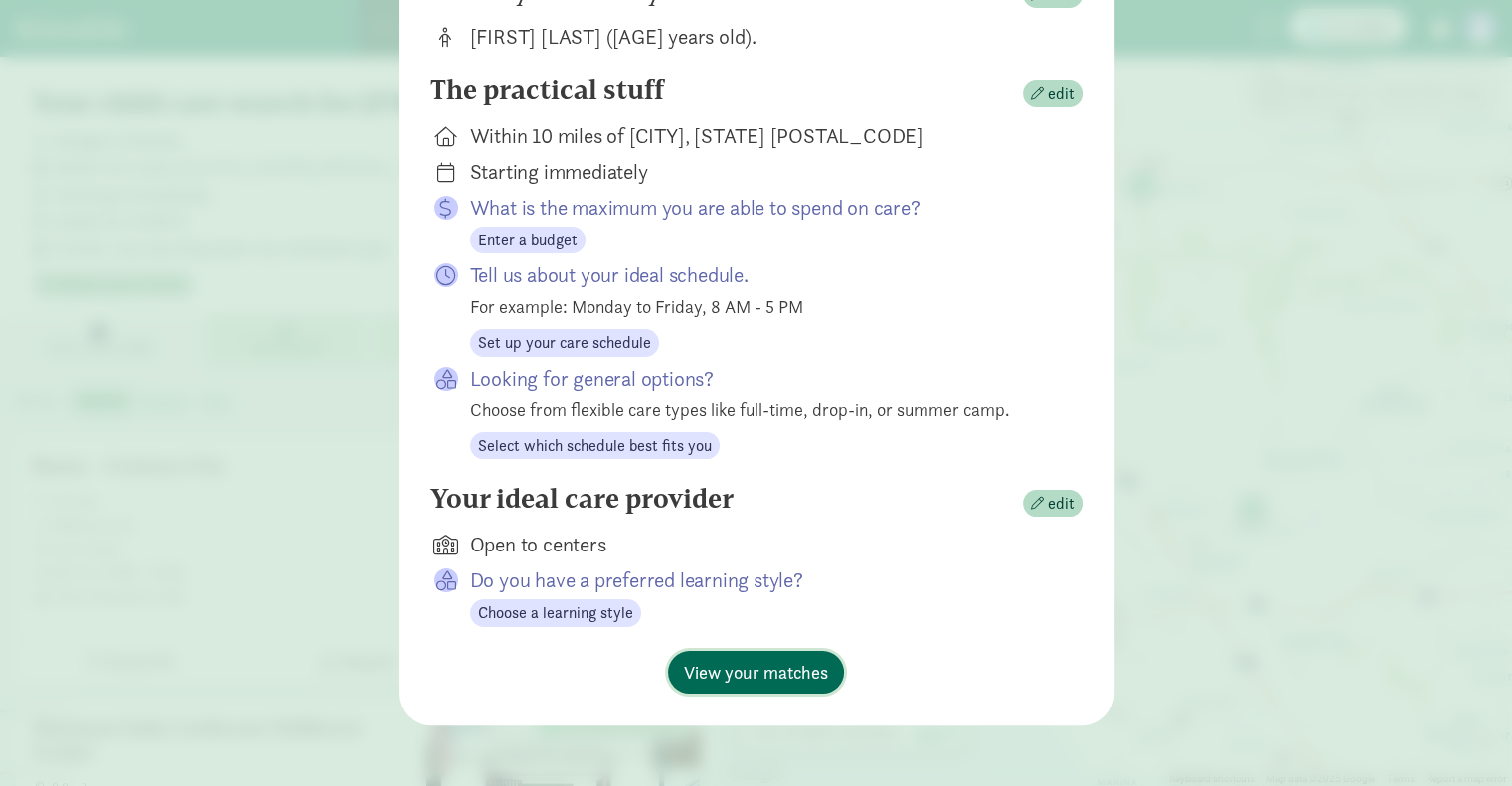 click on "View your matches" at bounding box center (756, 672) 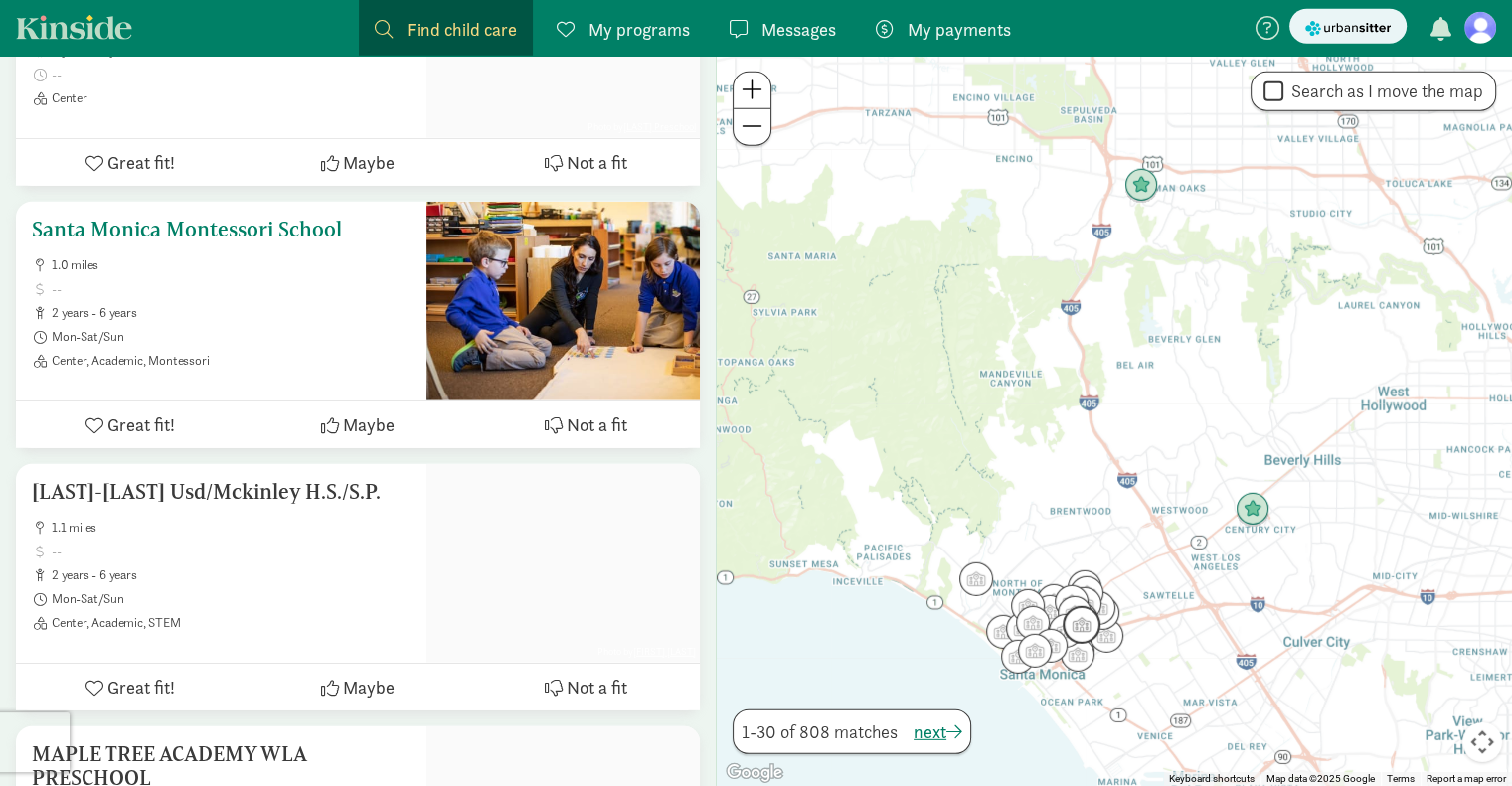 scroll, scrollTop: 5524, scrollLeft: 0, axis: vertical 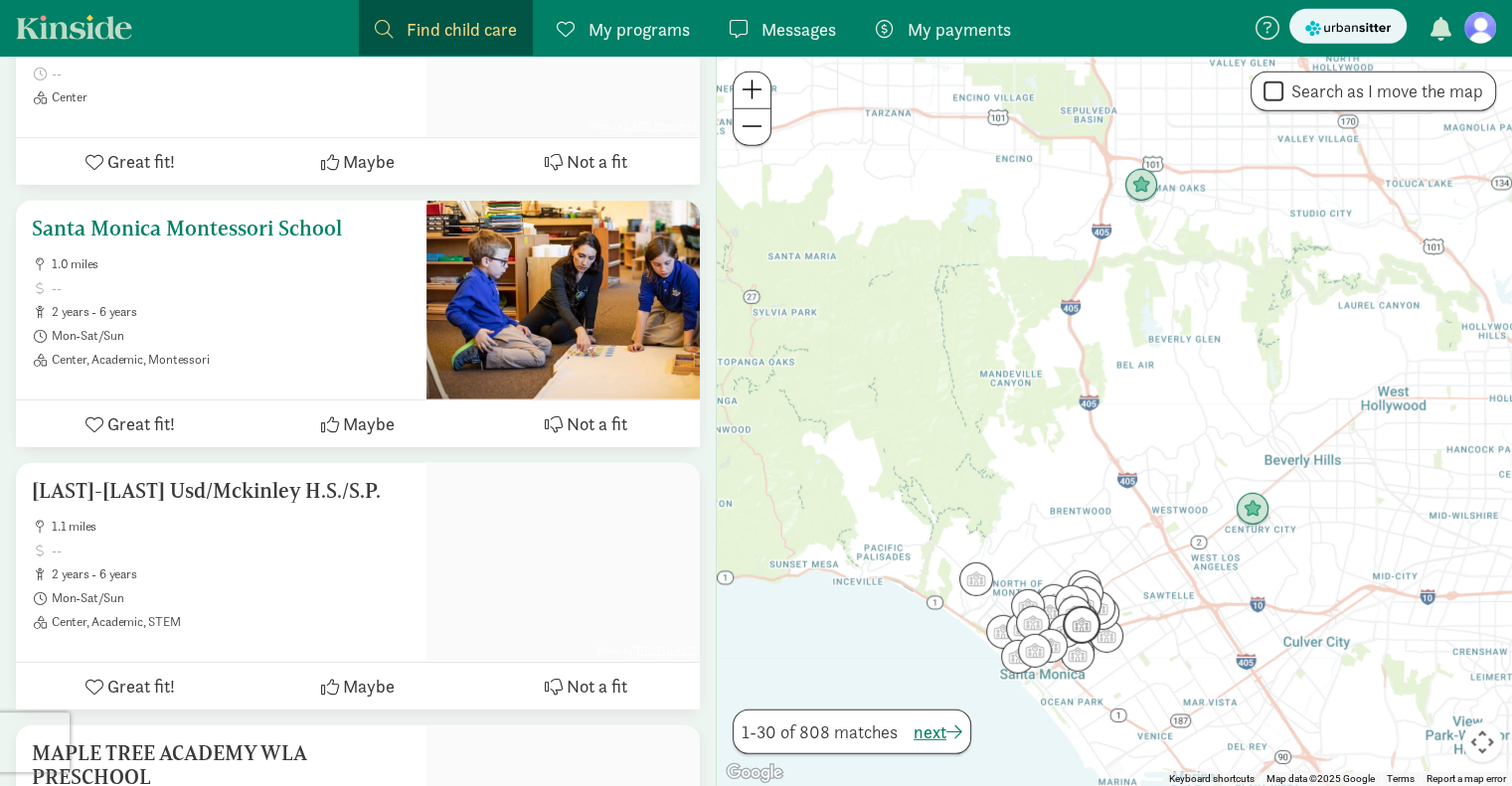 click on "Santa Monica Montessori School" at bounding box center (221, 229) 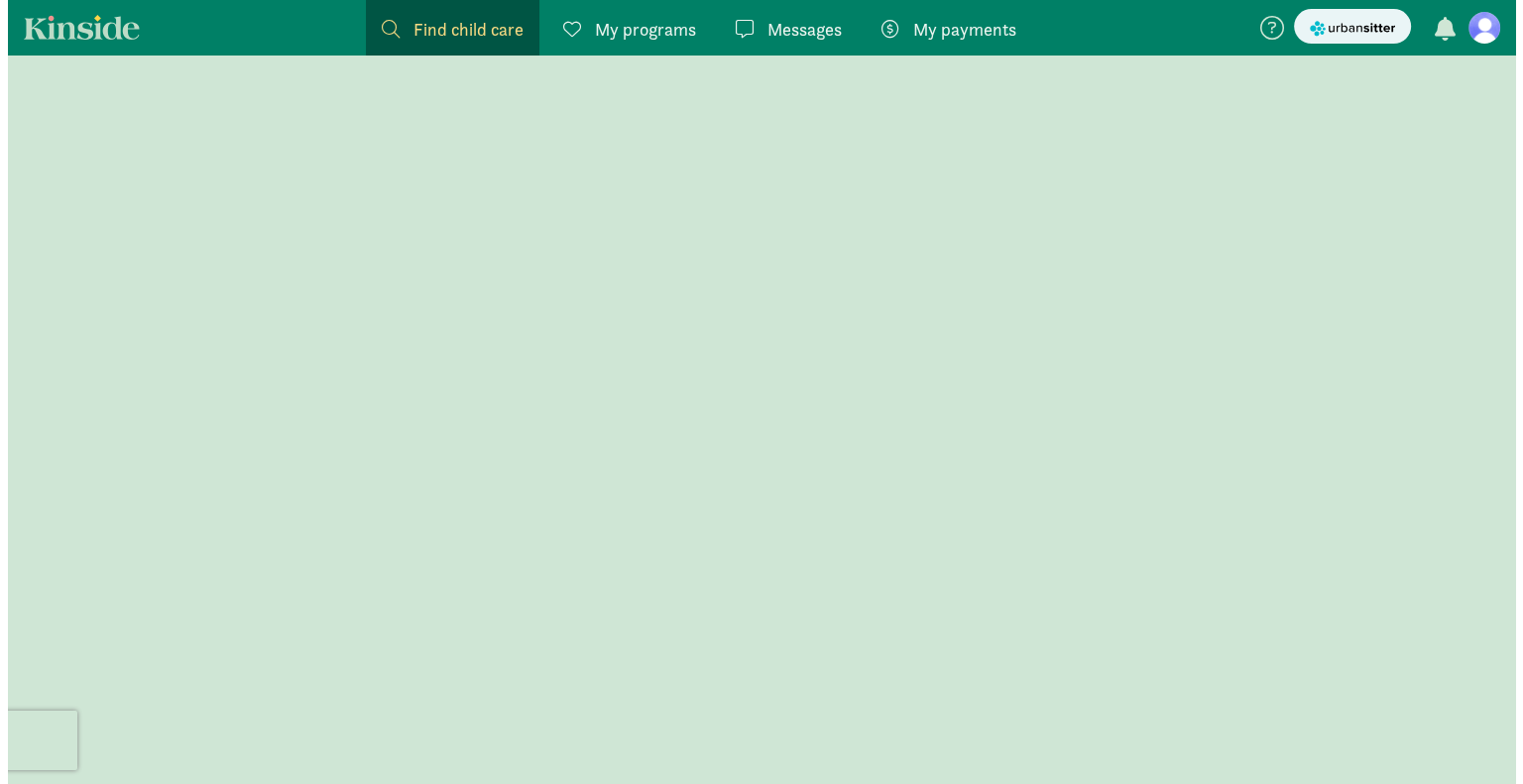 scroll, scrollTop: 0, scrollLeft: 0, axis: both 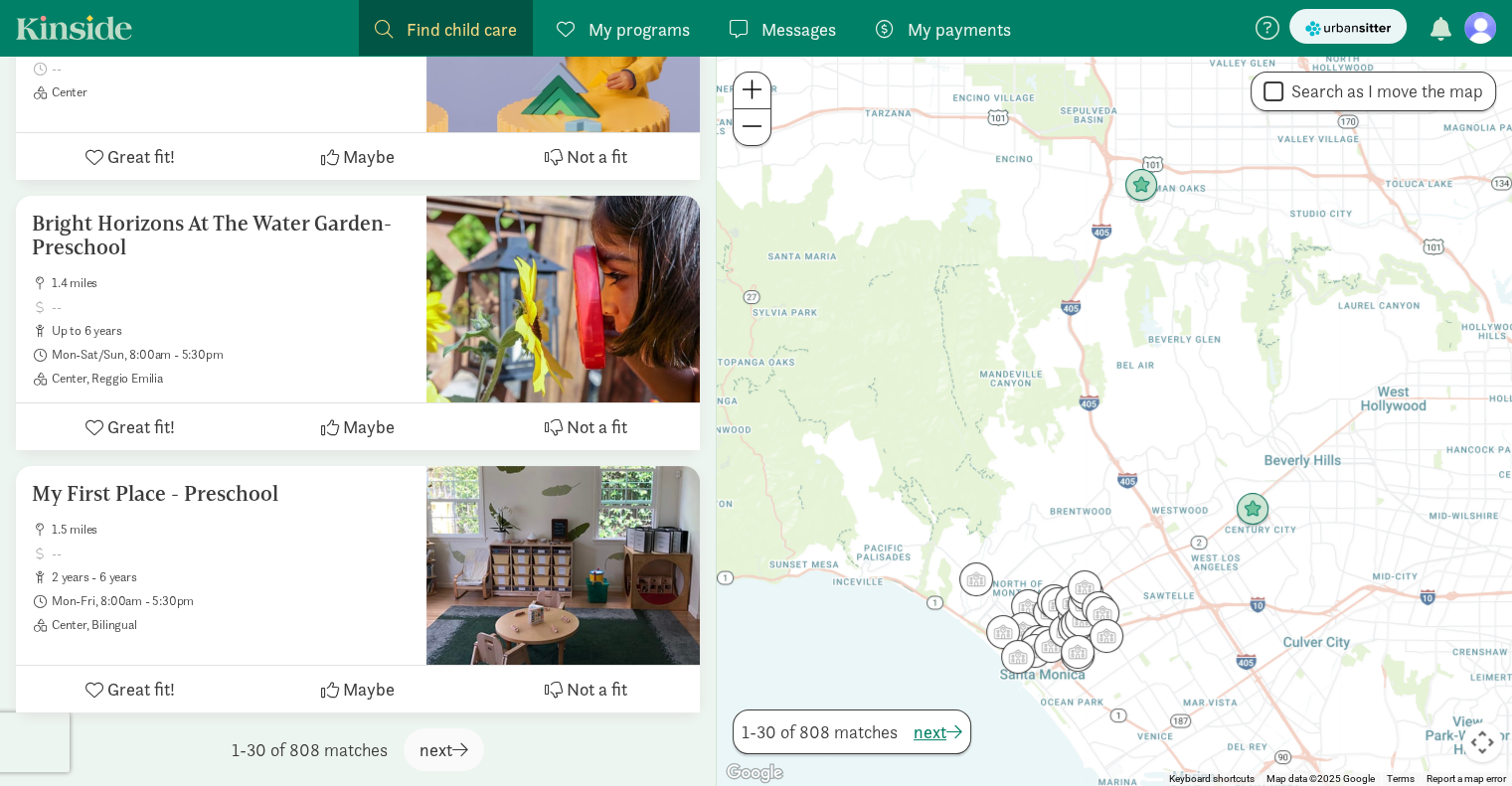 click on "Find child care" at bounding box center (461, 29) 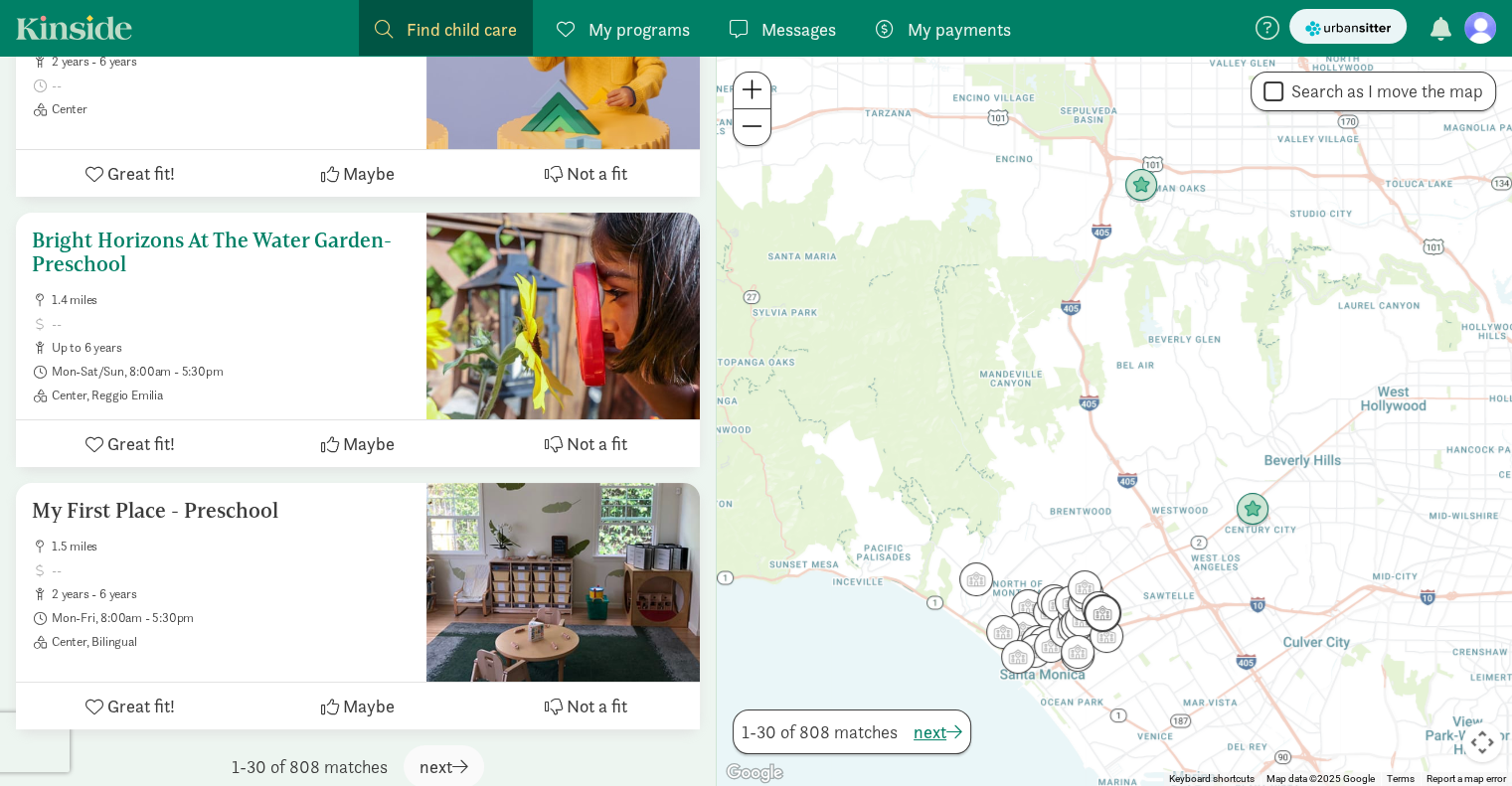 scroll, scrollTop: 7659, scrollLeft: 0, axis: vertical 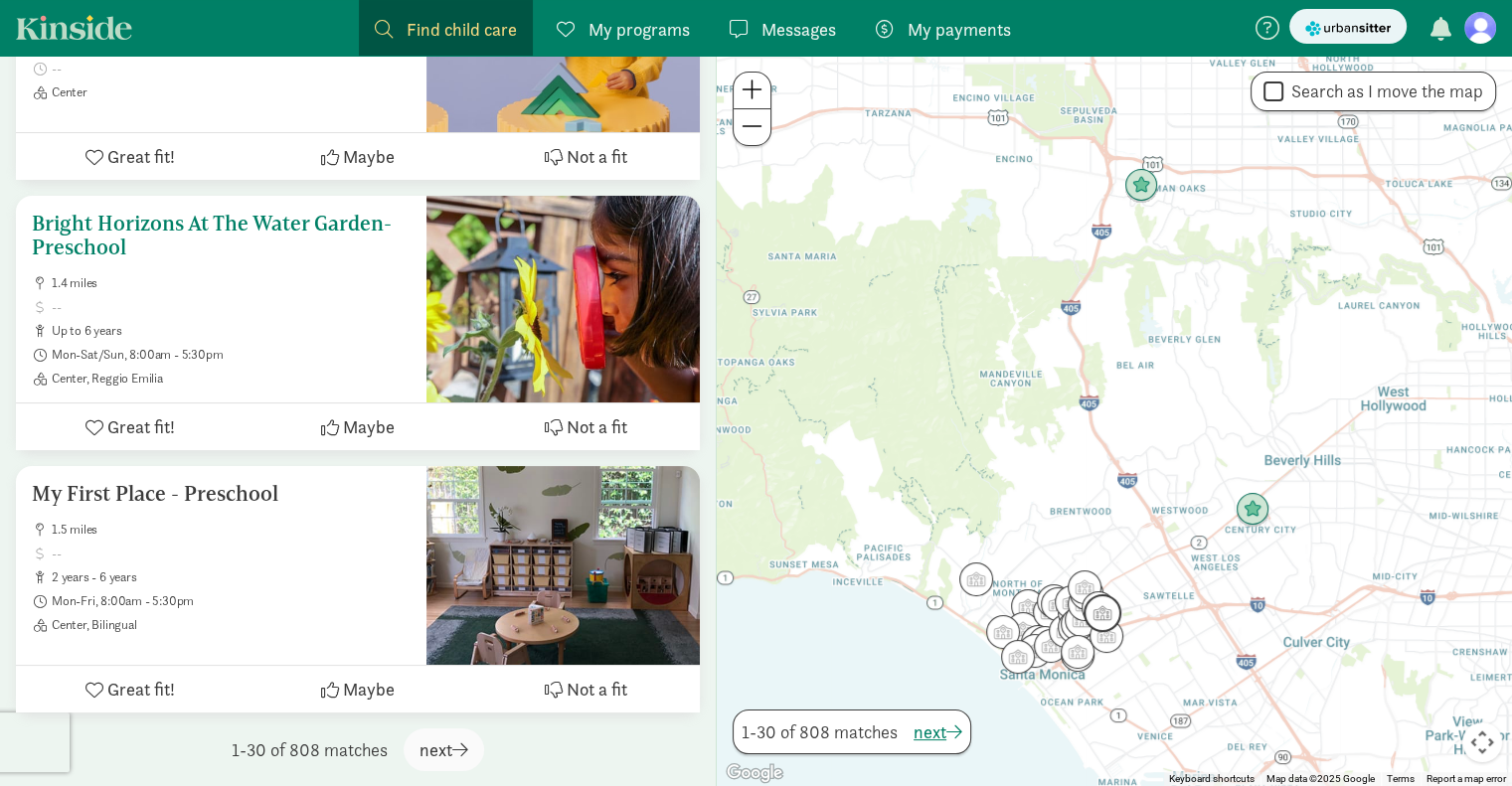 click on "Bright Horizons At The Water Garden-Preschool" at bounding box center (221, 236) 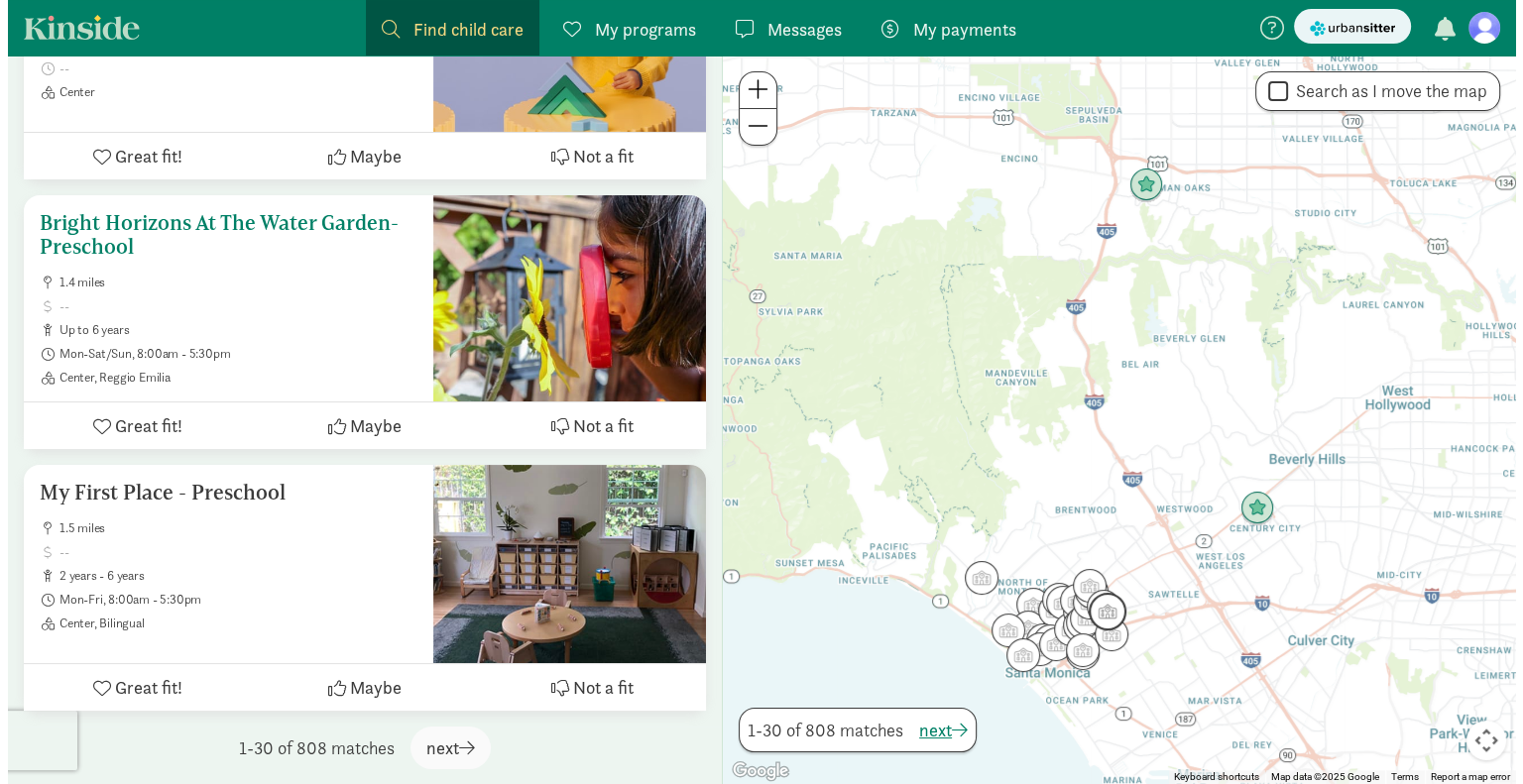 scroll, scrollTop: 0, scrollLeft: 0, axis: both 